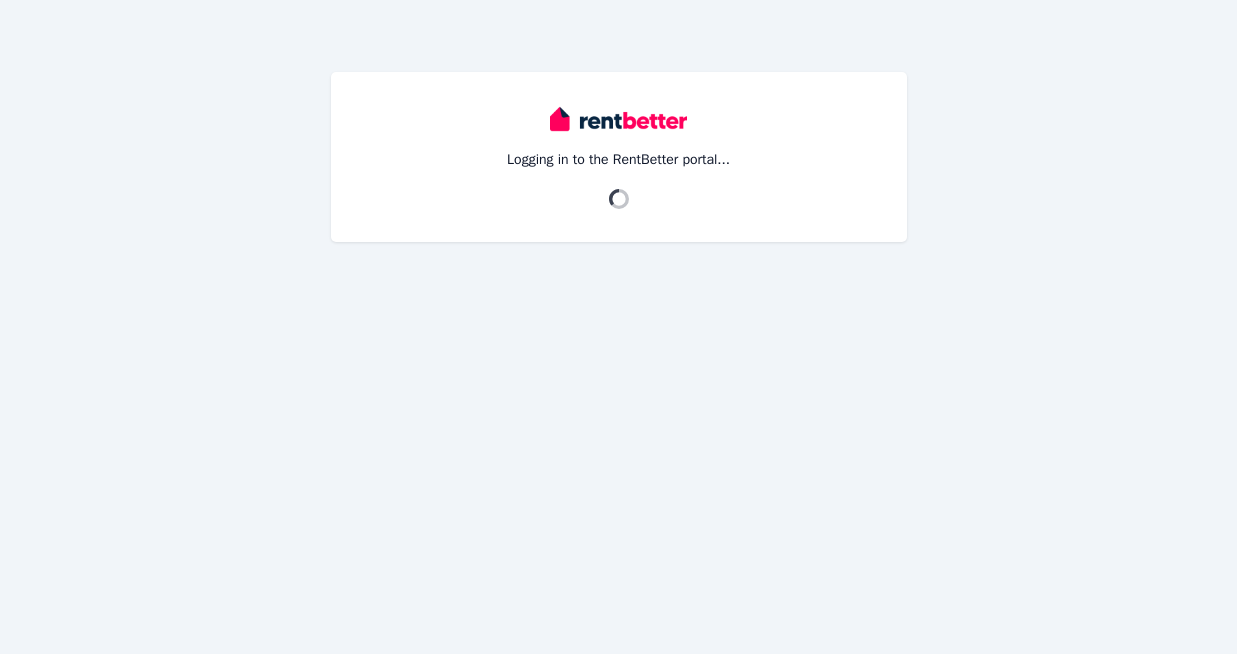 scroll, scrollTop: 0, scrollLeft: 0, axis: both 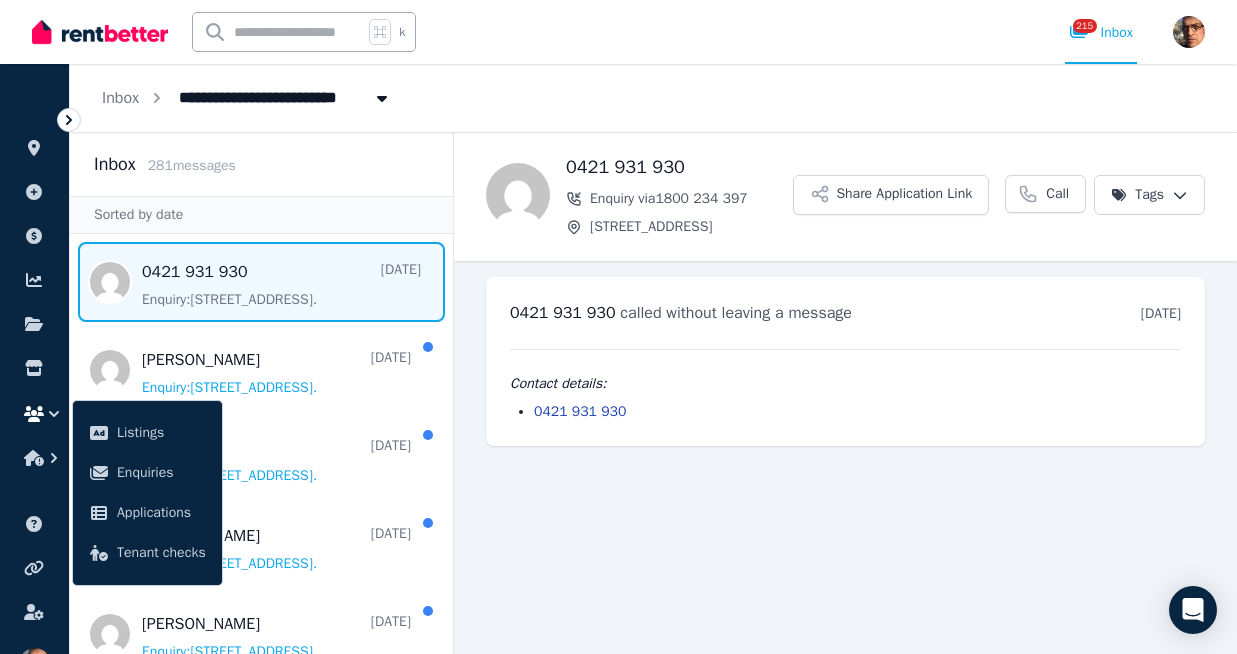 click at bounding box center (100, 32) 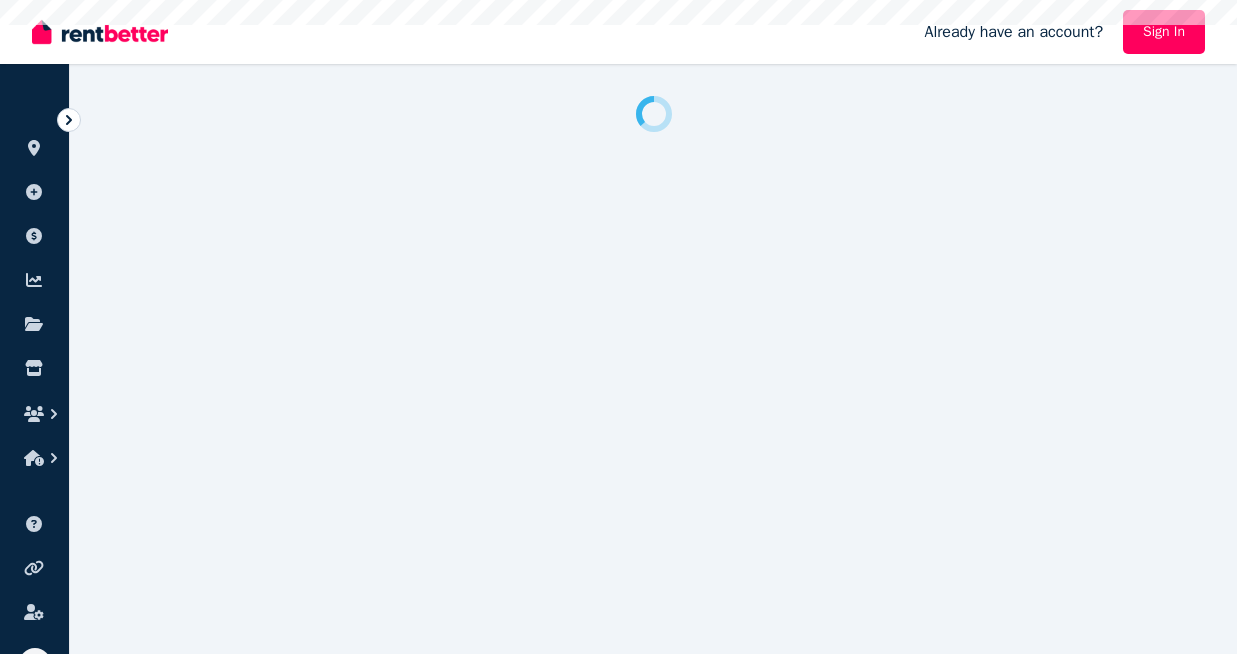 scroll, scrollTop: 0, scrollLeft: 0, axis: both 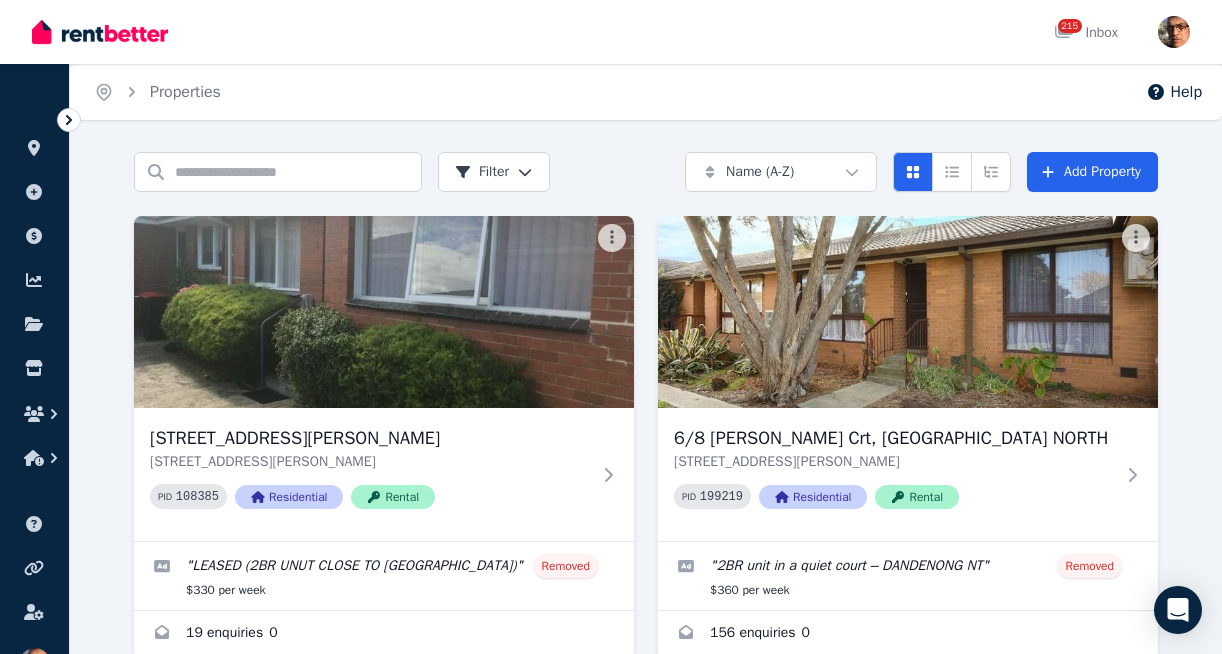click at bounding box center (100, 32) 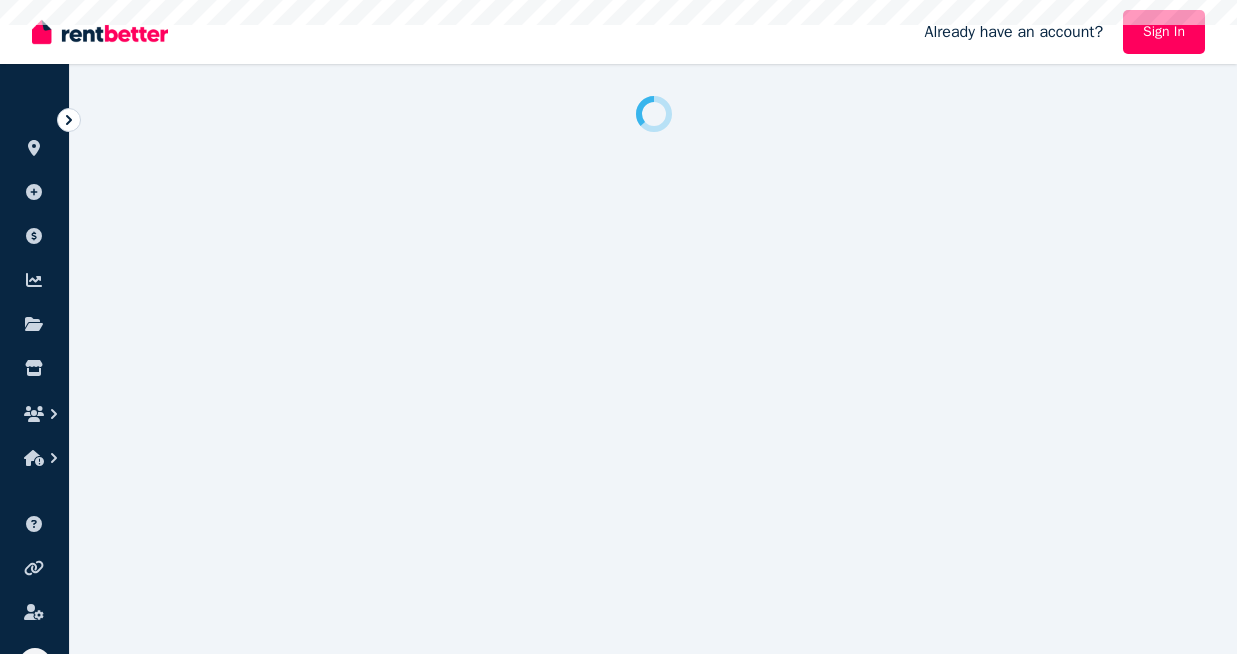 scroll, scrollTop: 0, scrollLeft: 0, axis: both 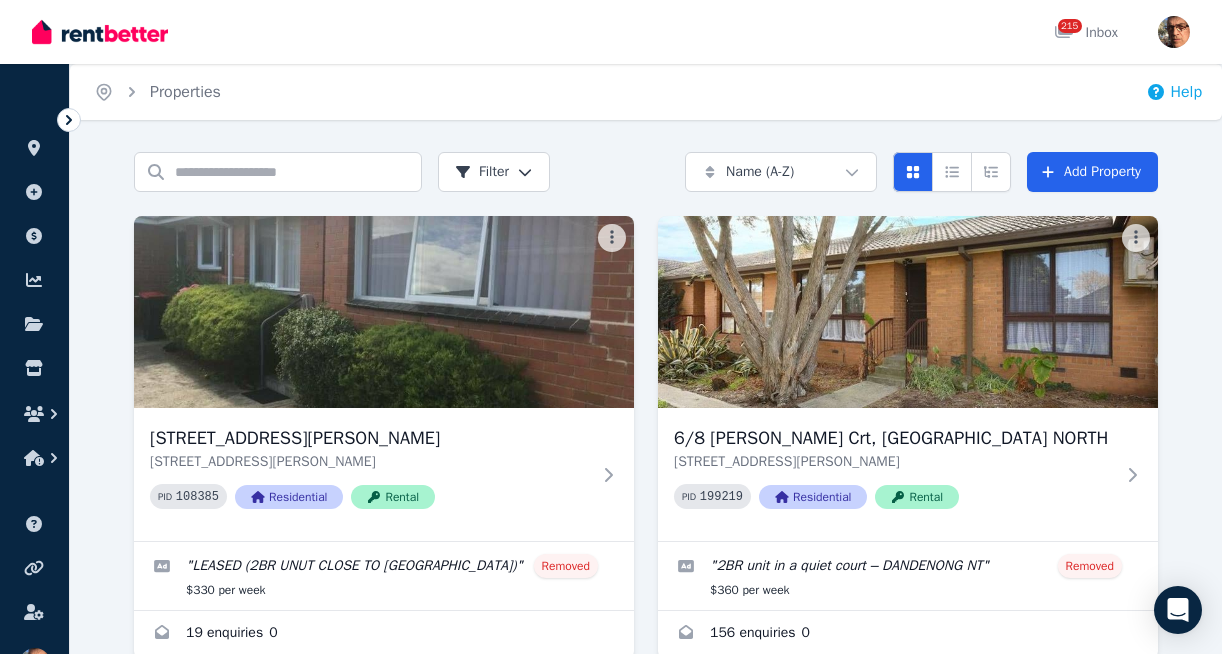 click on "Help" at bounding box center [1174, 92] 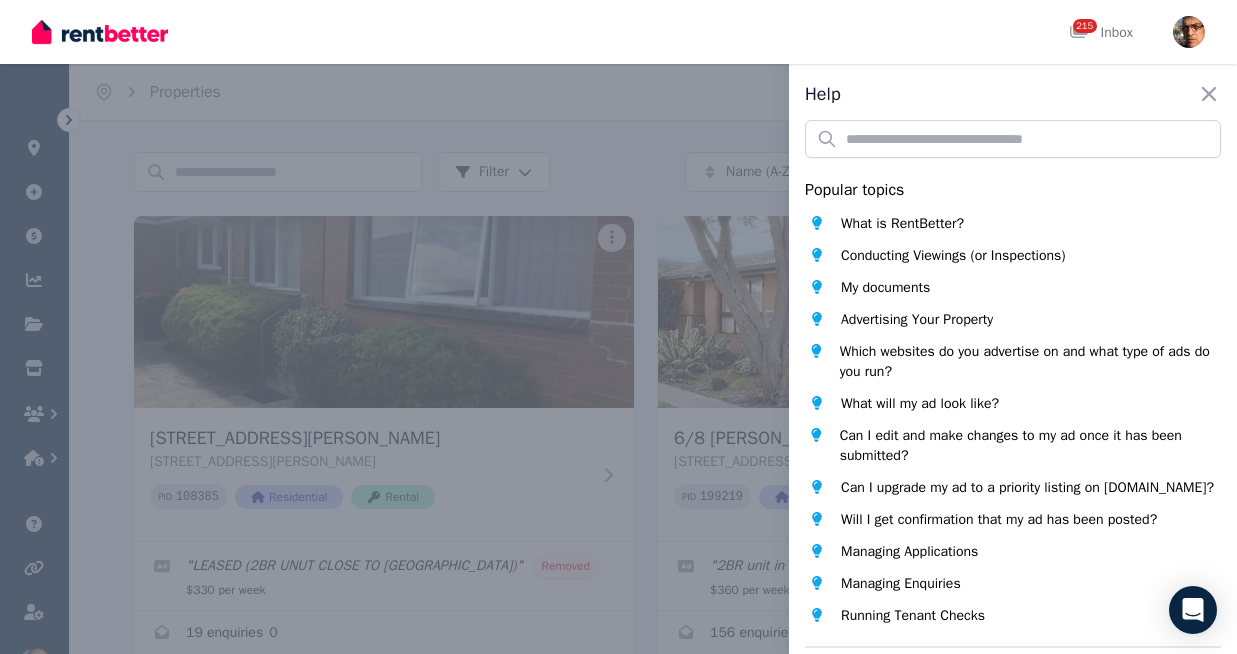 scroll, scrollTop: 170, scrollLeft: 0, axis: vertical 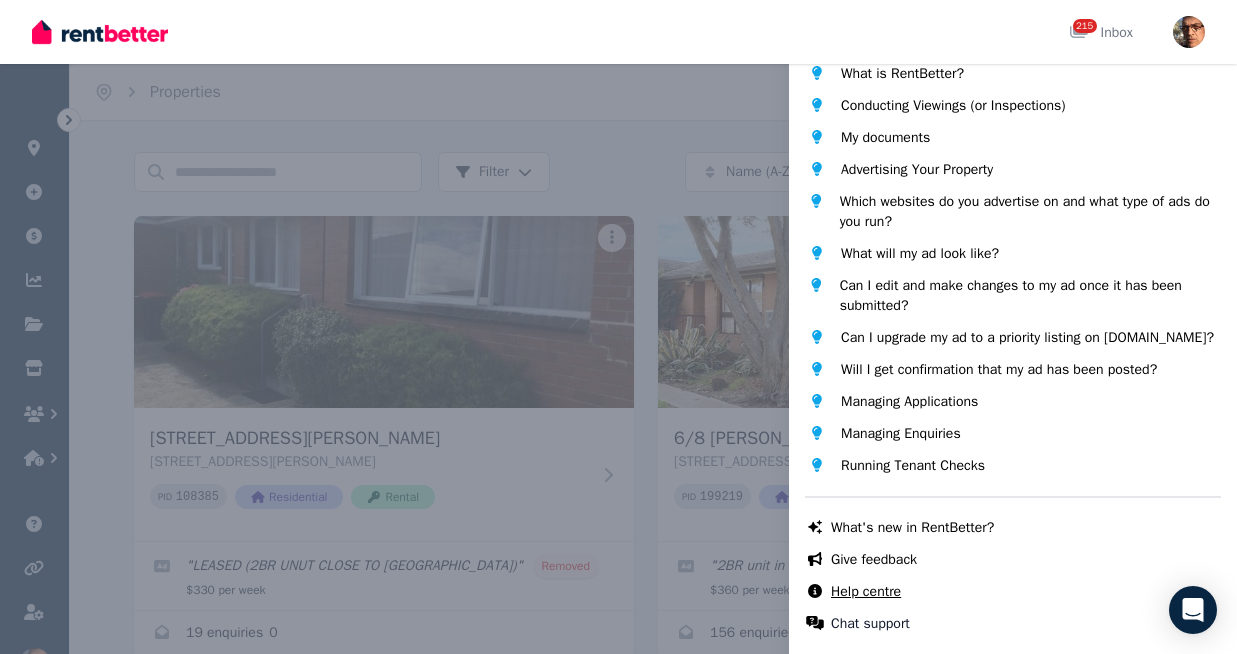 click on "Help centre" at bounding box center (866, 592) 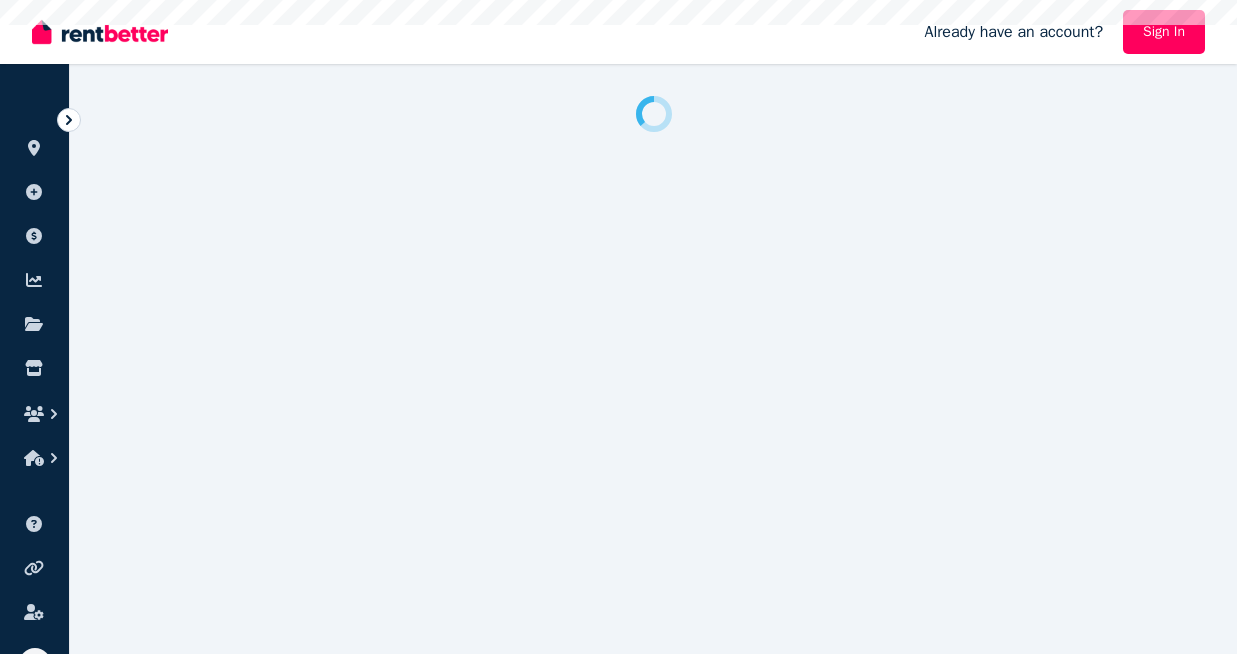 scroll, scrollTop: 0, scrollLeft: 0, axis: both 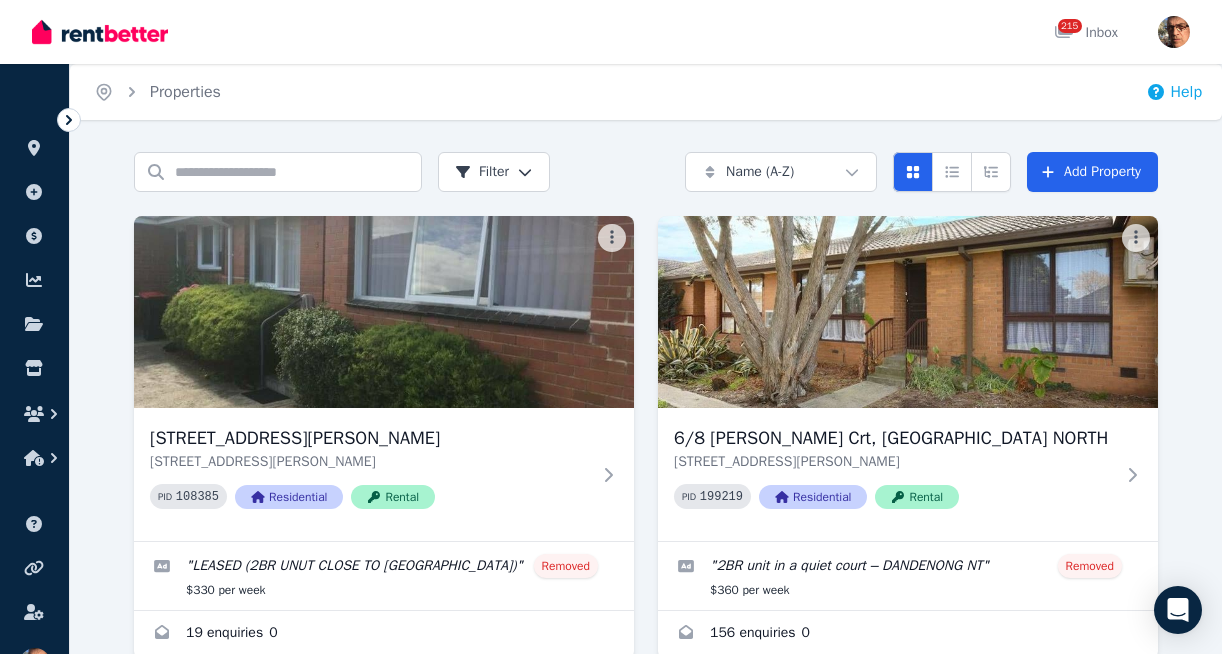 click on "Help" at bounding box center (1174, 92) 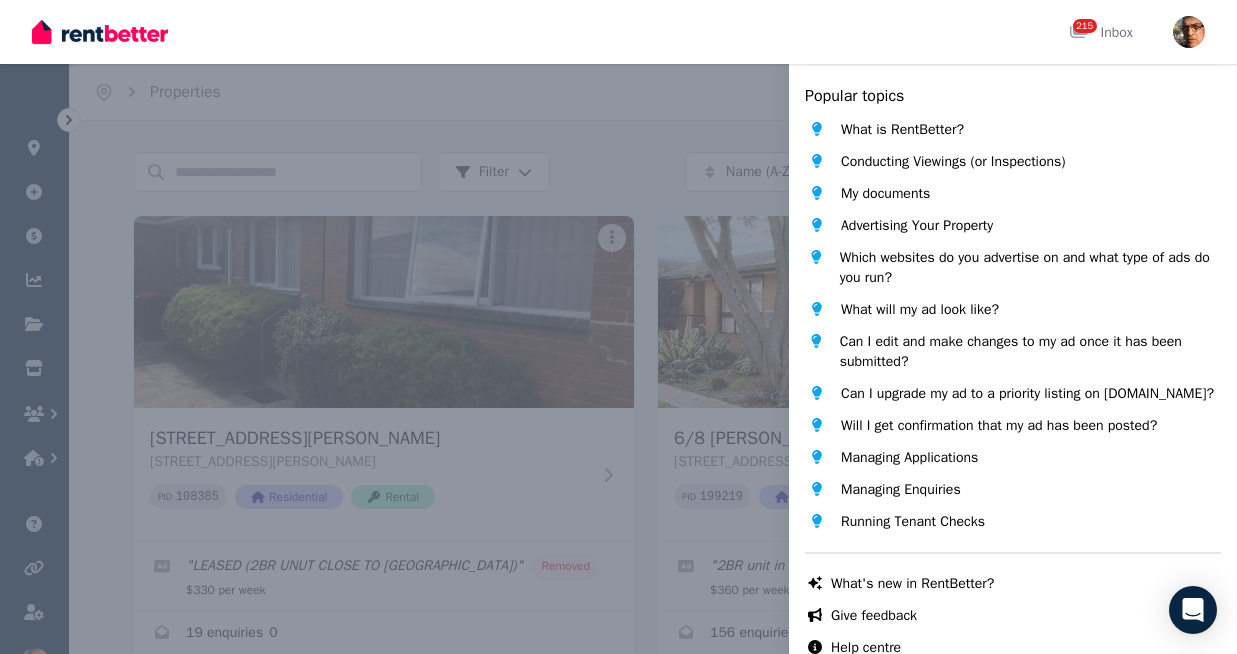scroll, scrollTop: 170, scrollLeft: 0, axis: vertical 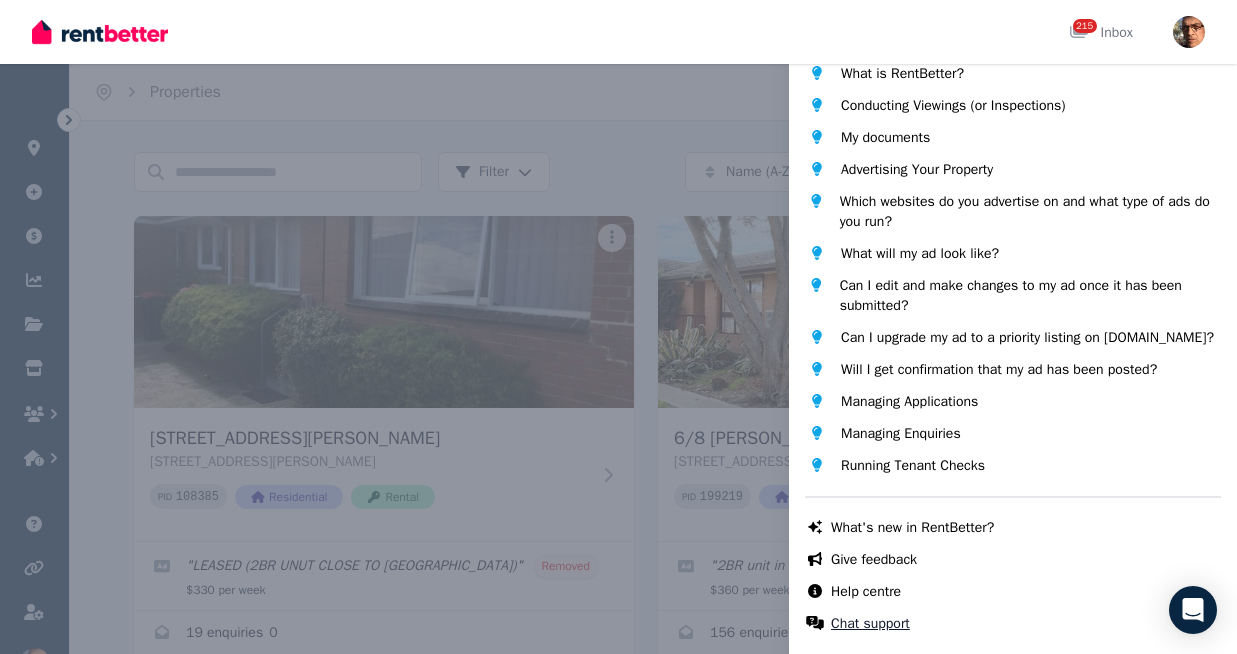 click on "Chat support" at bounding box center [870, 624] 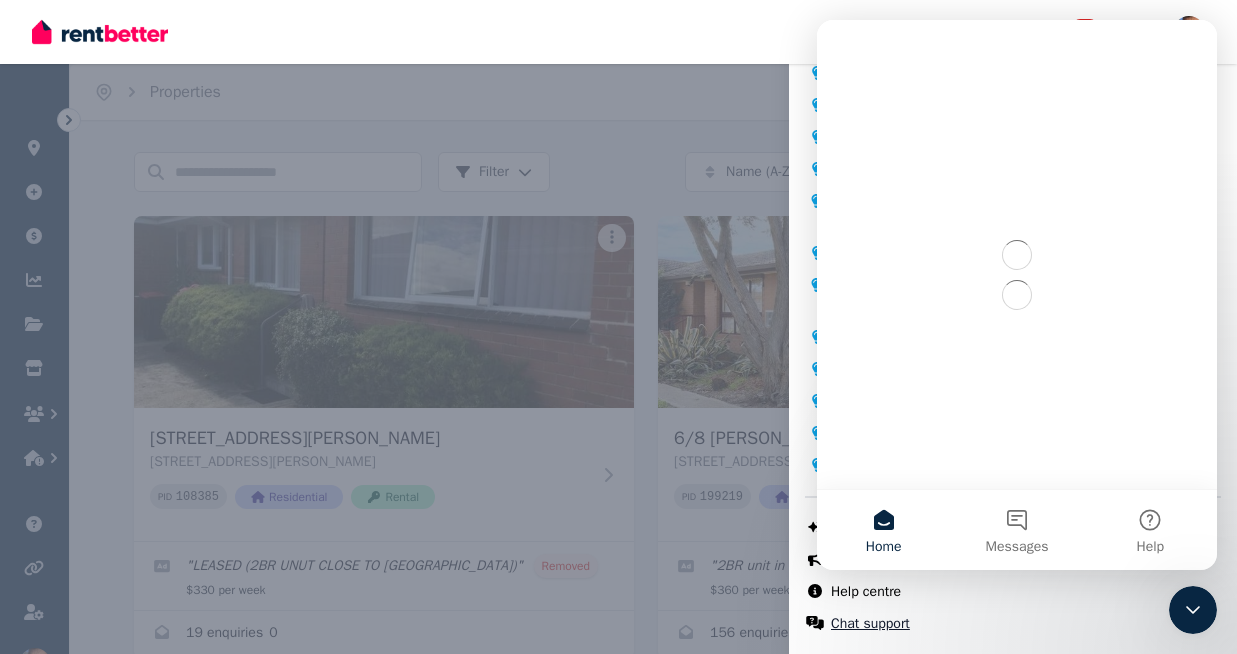 scroll, scrollTop: 0, scrollLeft: 0, axis: both 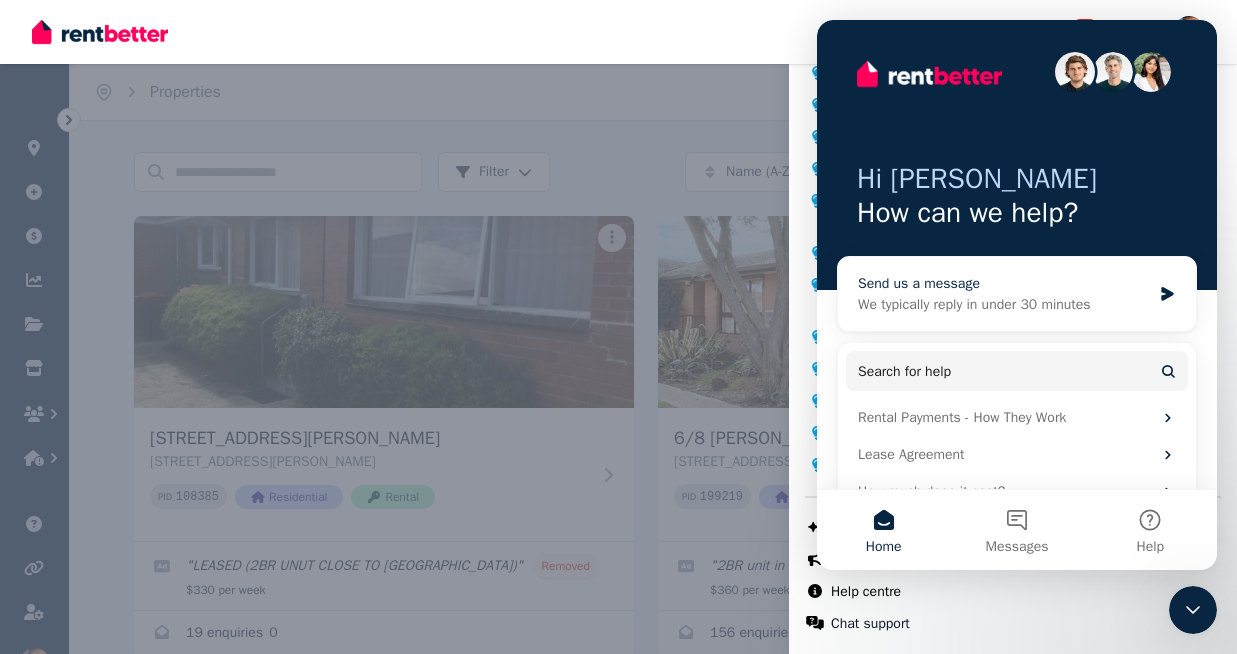 click on "We typically reply in under 30 minutes" at bounding box center [1004, 304] 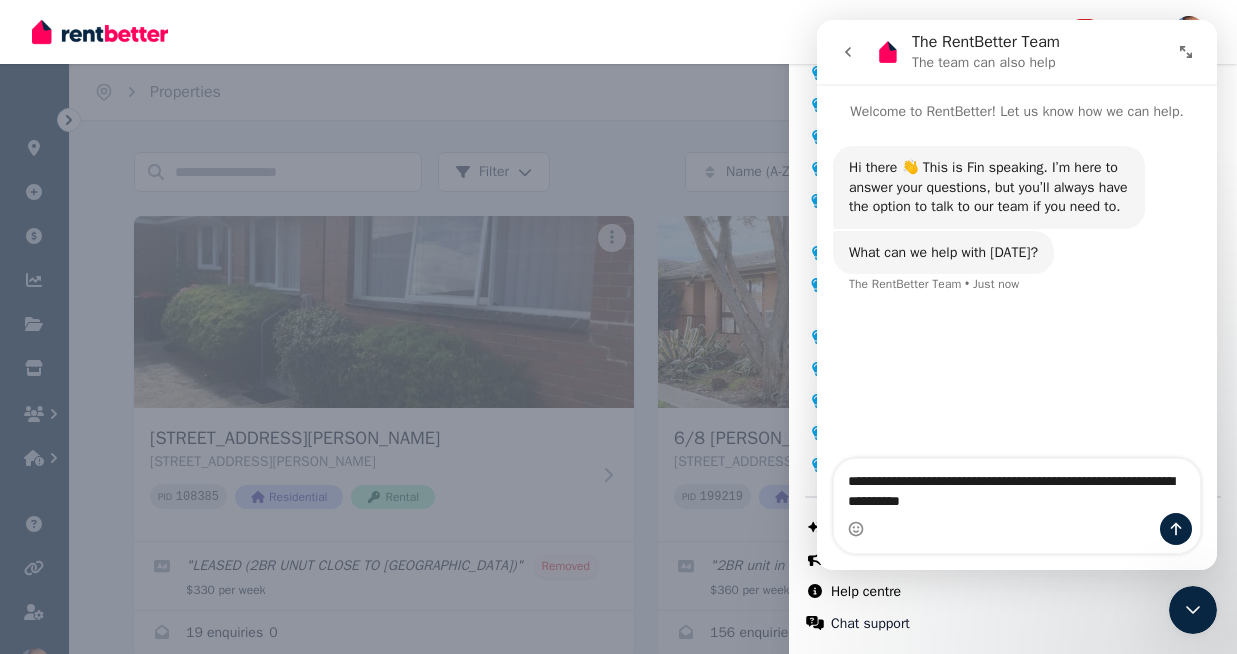 click on "**********" at bounding box center (1017, 486) 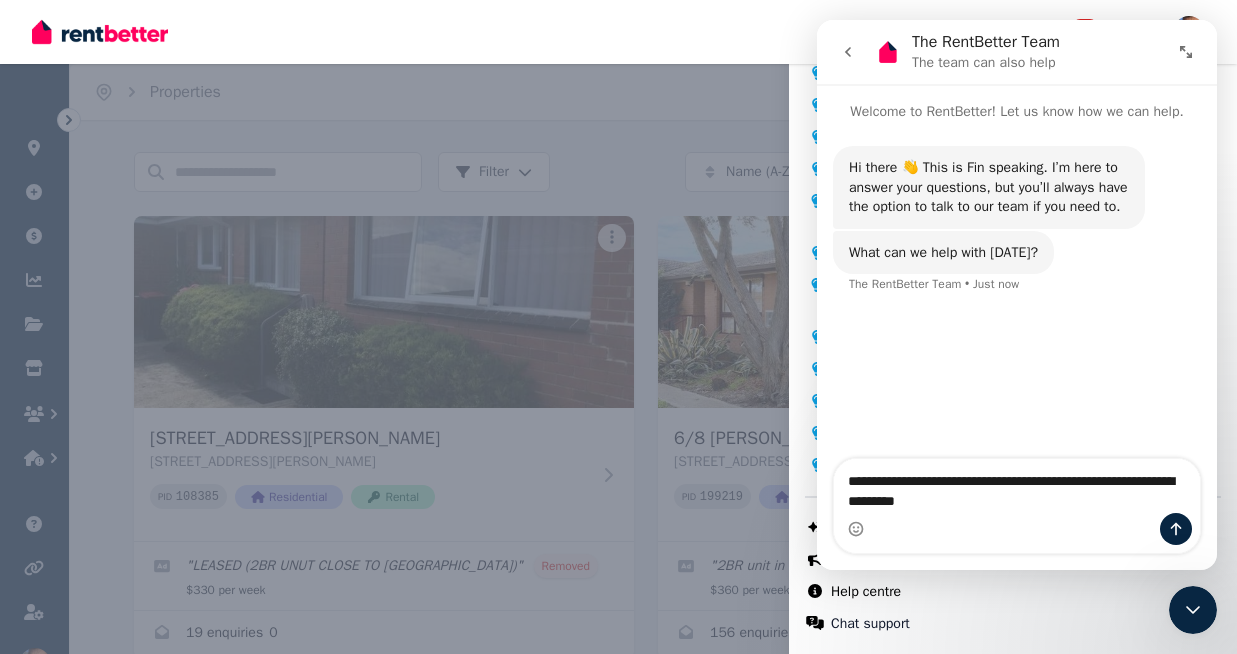 click on "**********" at bounding box center (1017, 486) 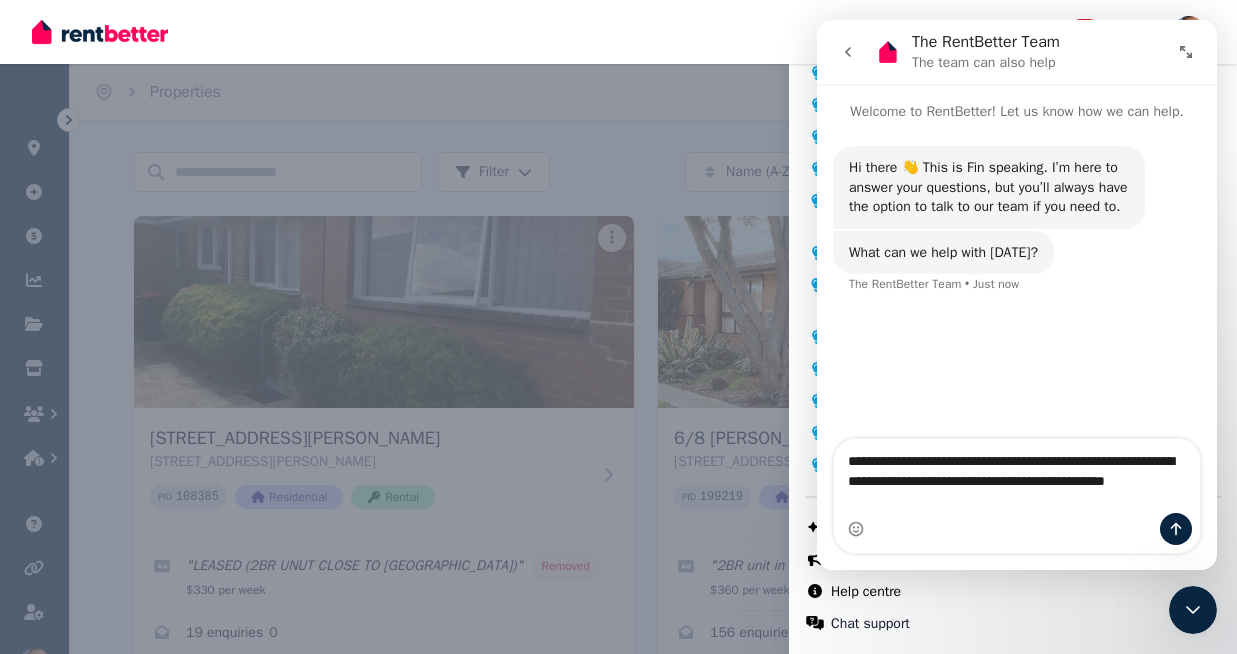 click on "**********" at bounding box center [1017, 476] 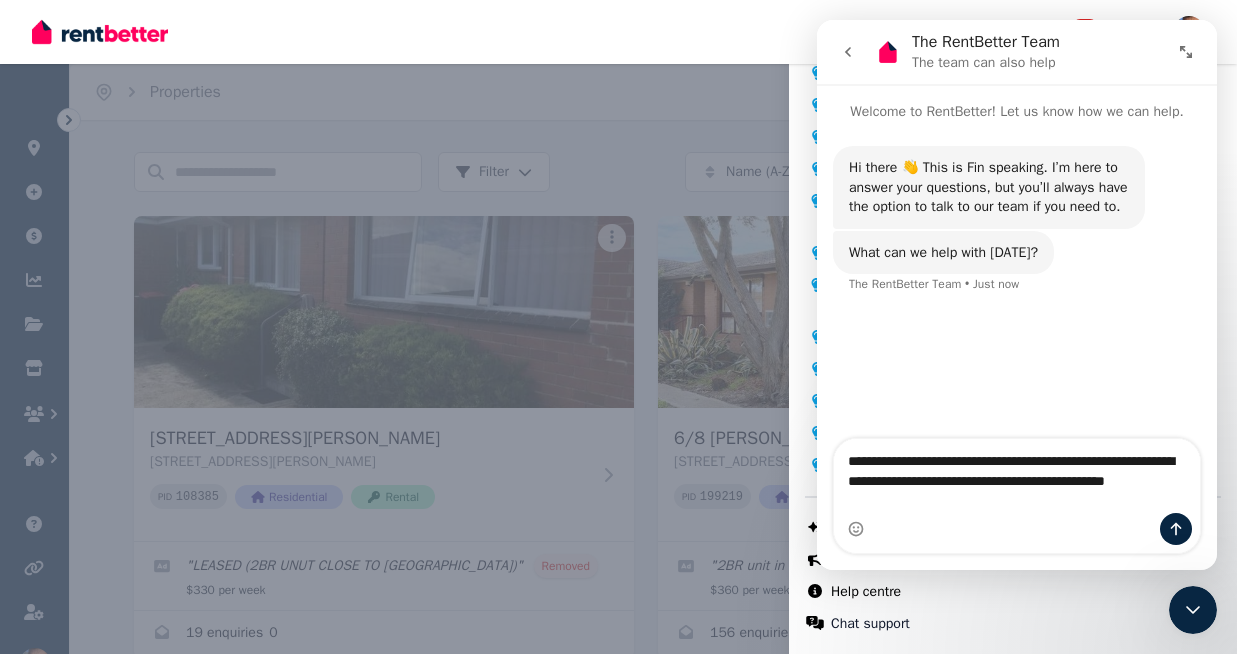 click on "**********" at bounding box center [1017, 476] 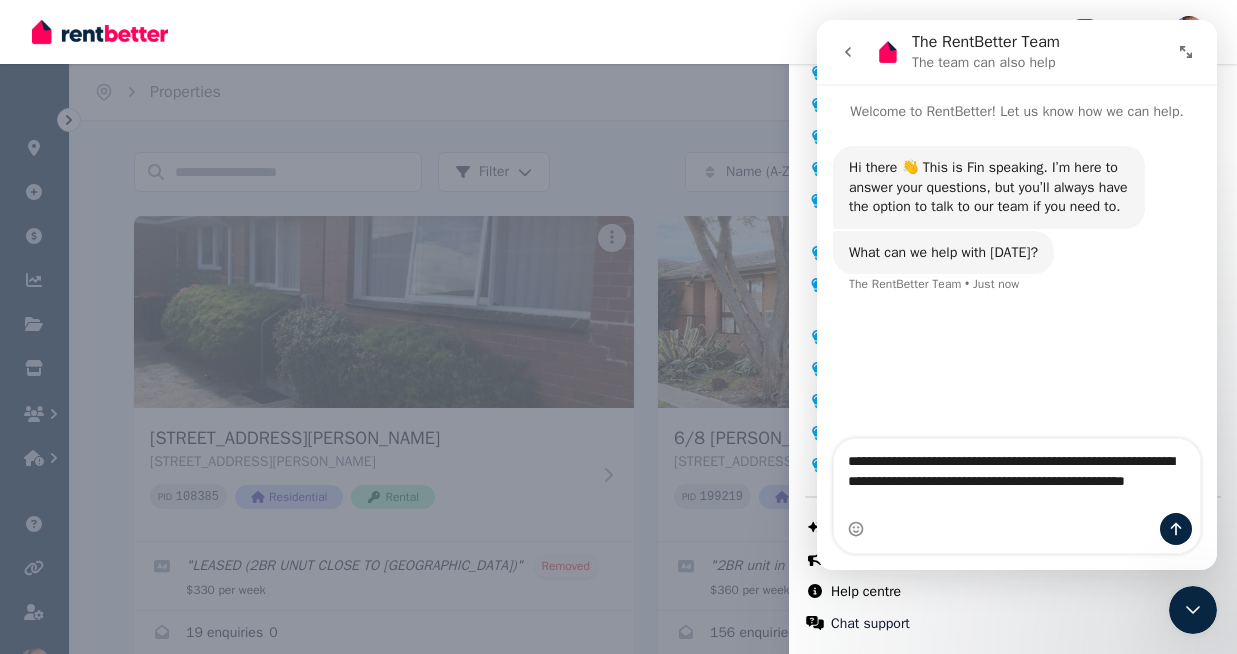 click on "**********" at bounding box center [1017, 476] 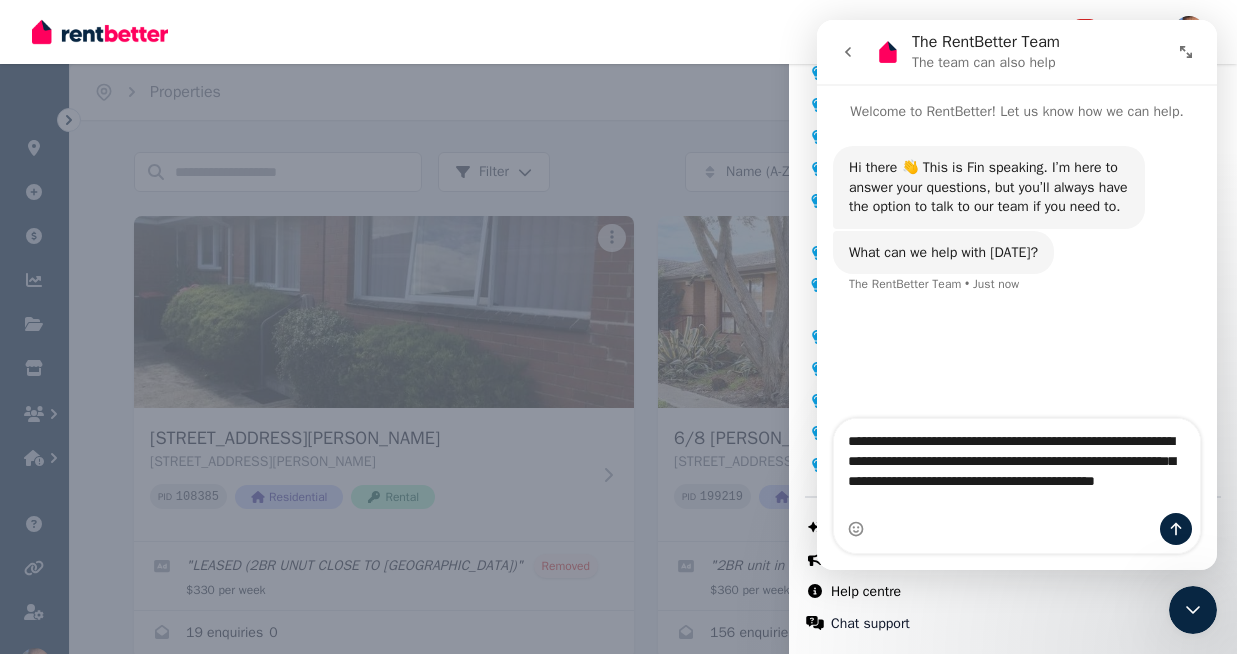 click on "**********" at bounding box center (1017, 466) 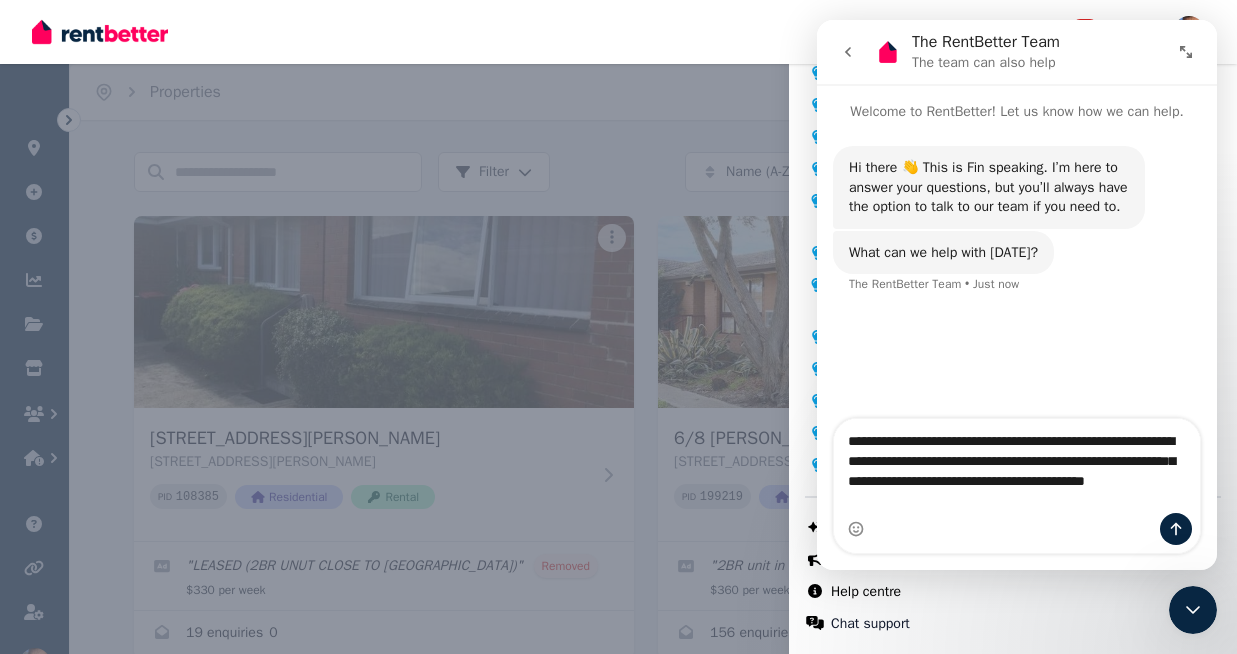 click on "**********" at bounding box center (1017, 466) 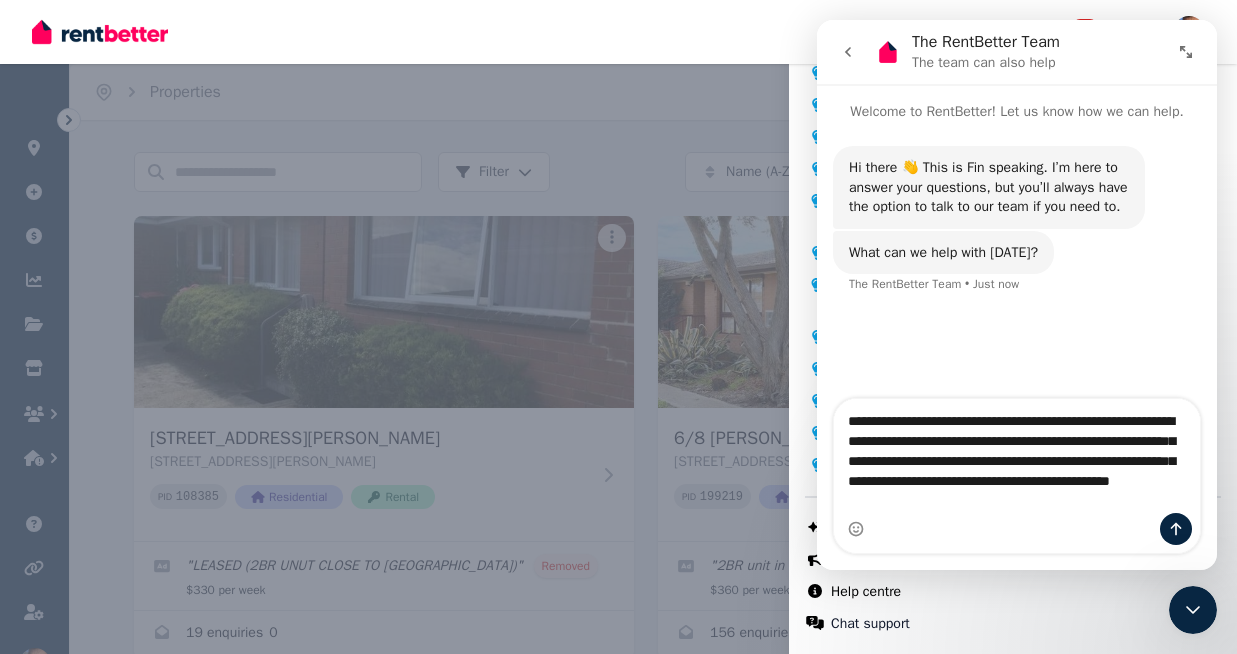 click on "**********" at bounding box center [1017, 456] 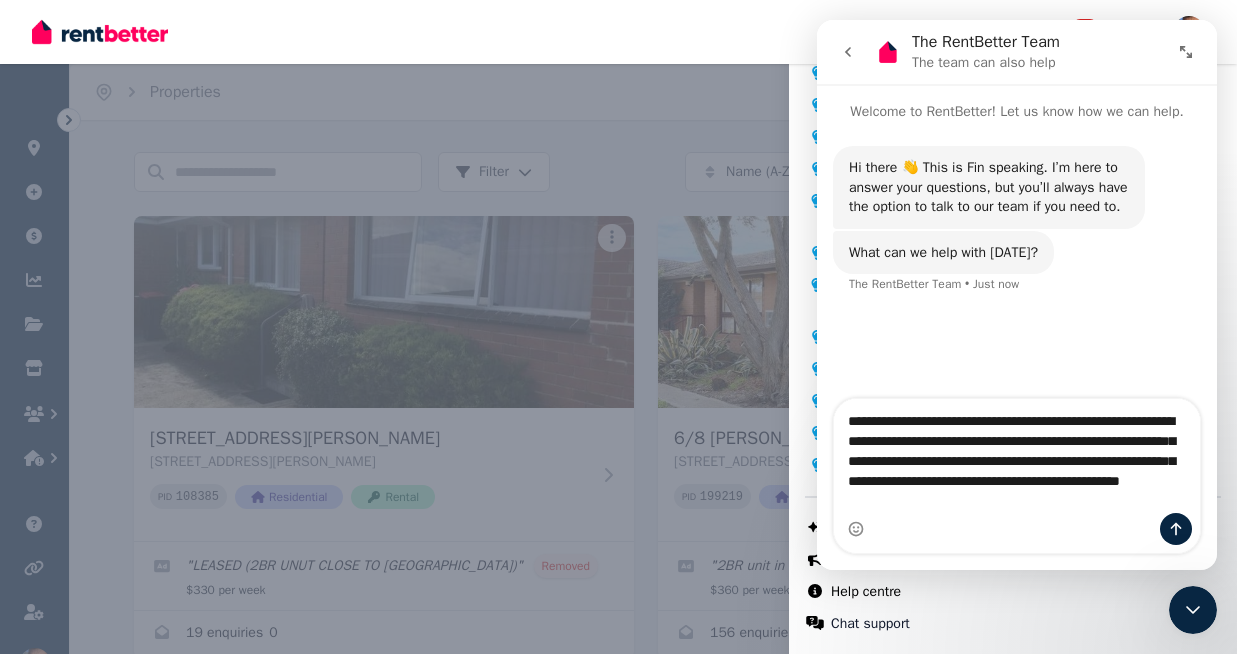 click on "**********" at bounding box center (1017, 466) 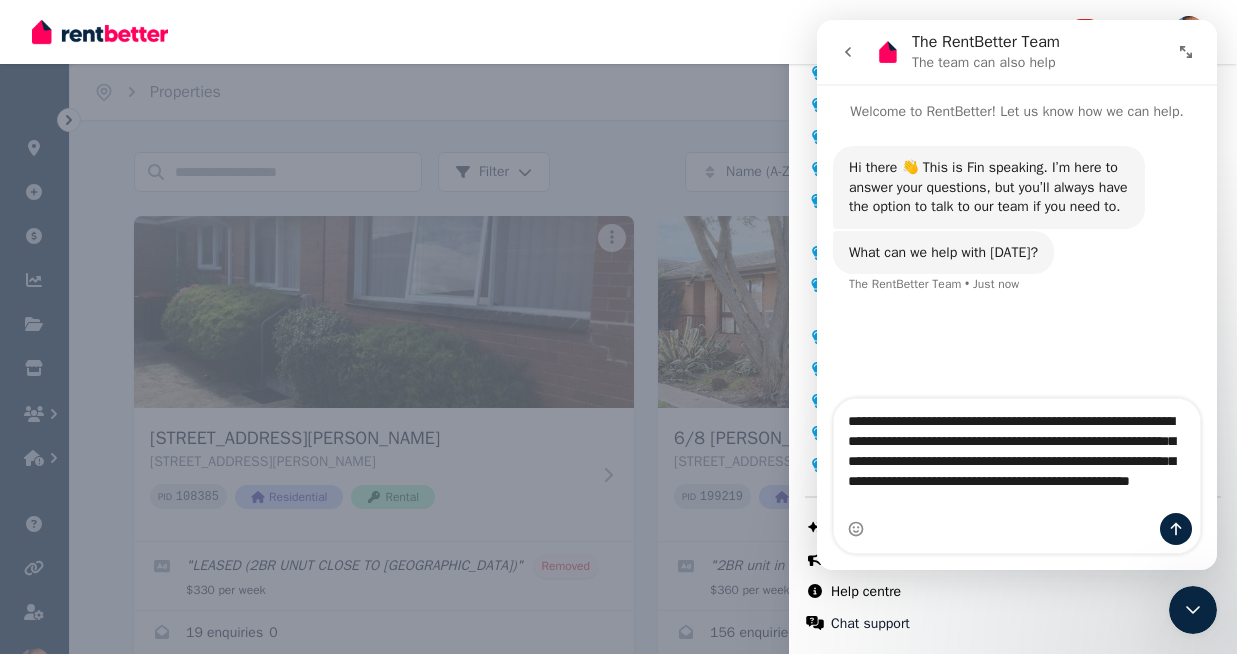 click on "**********" at bounding box center [1017, 466] 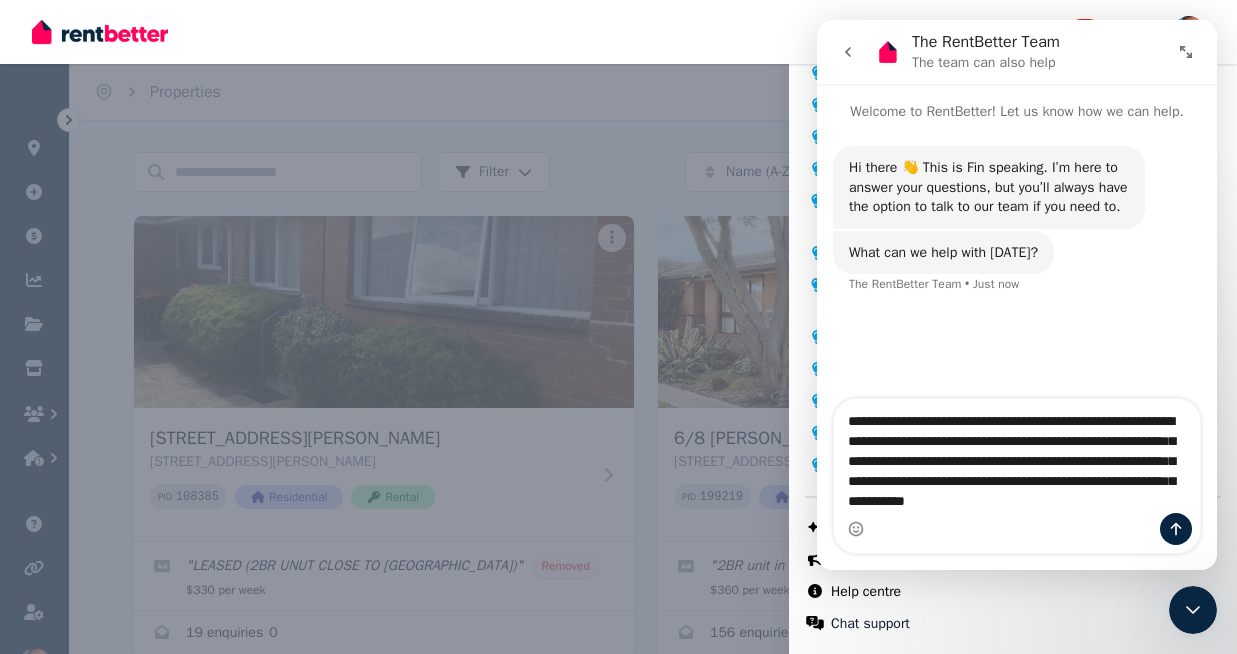 click on "**********" at bounding box center [1017, 466] 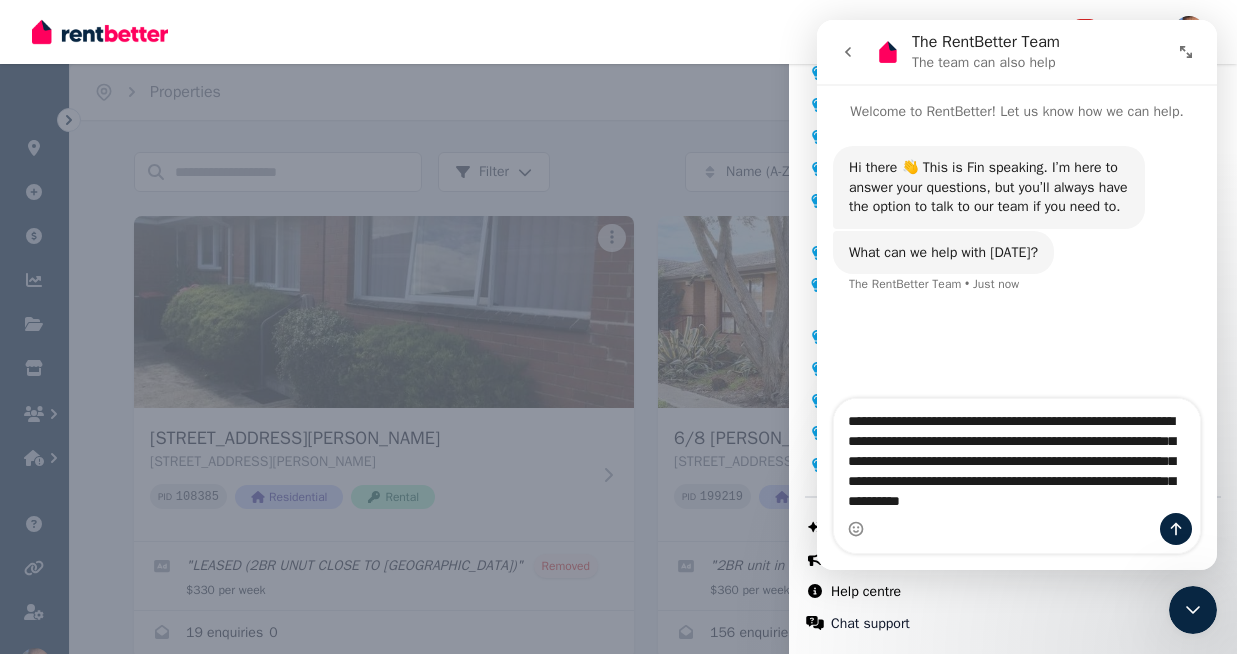 click on "**********" at bounding box center (1017, 466) 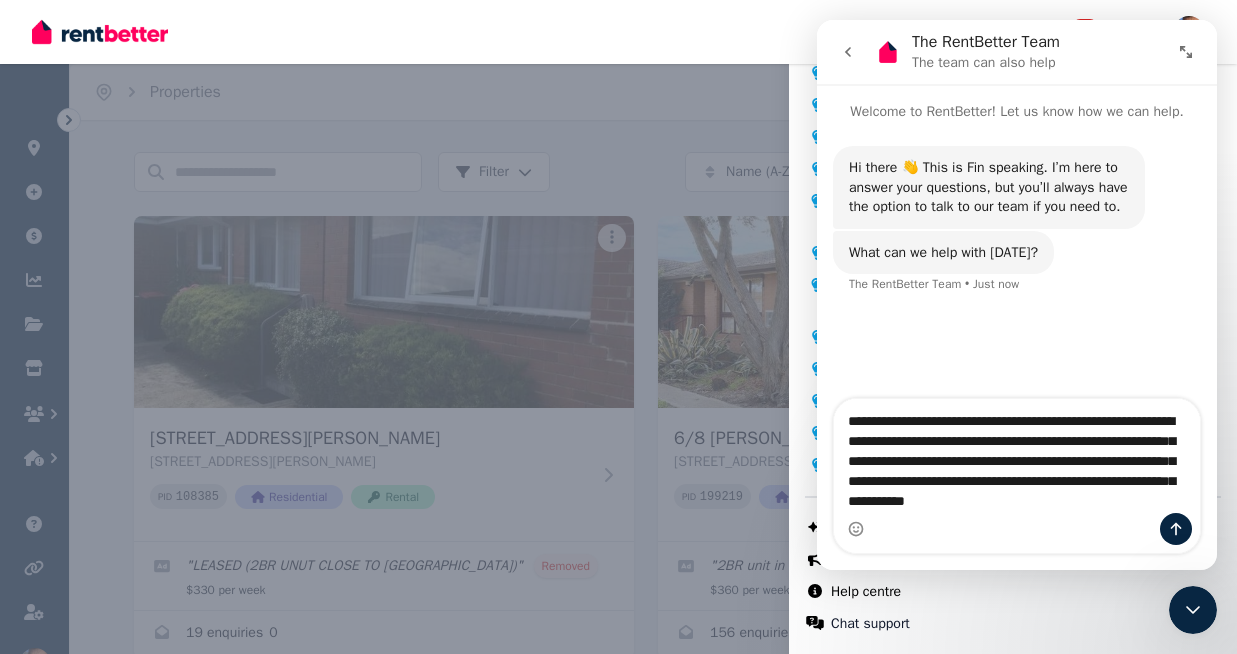click on "**********" at bounding box center (1017, 466) 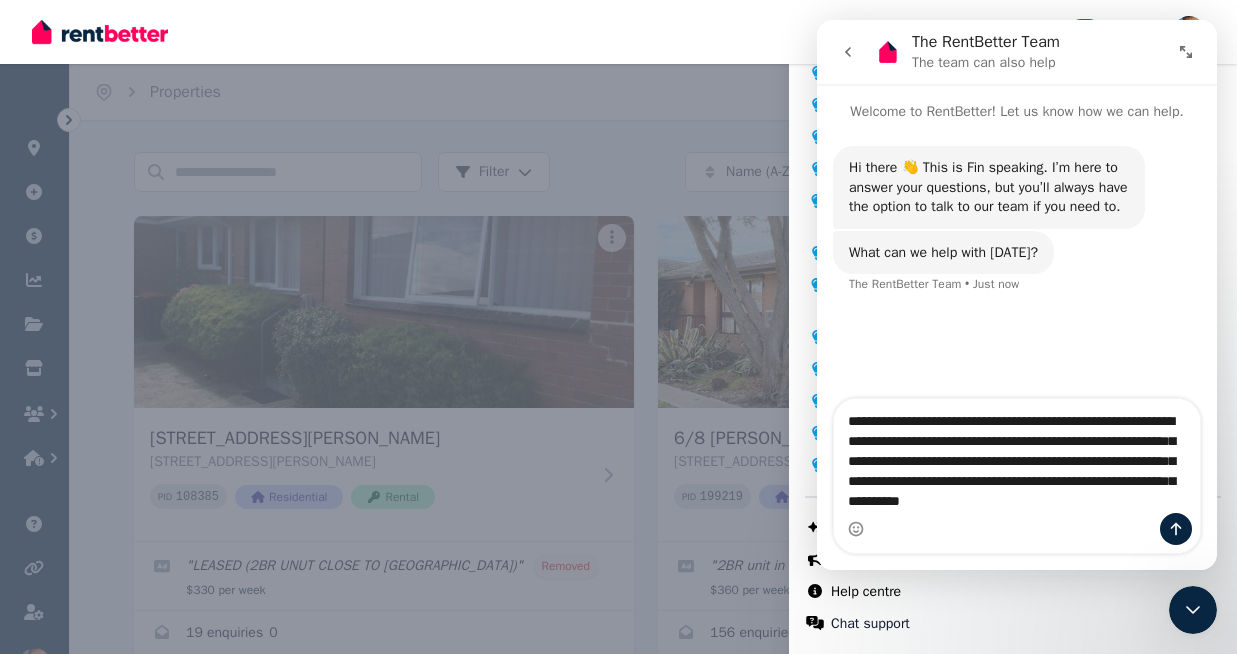 click on "**********" at bounding box center (1017, 466) 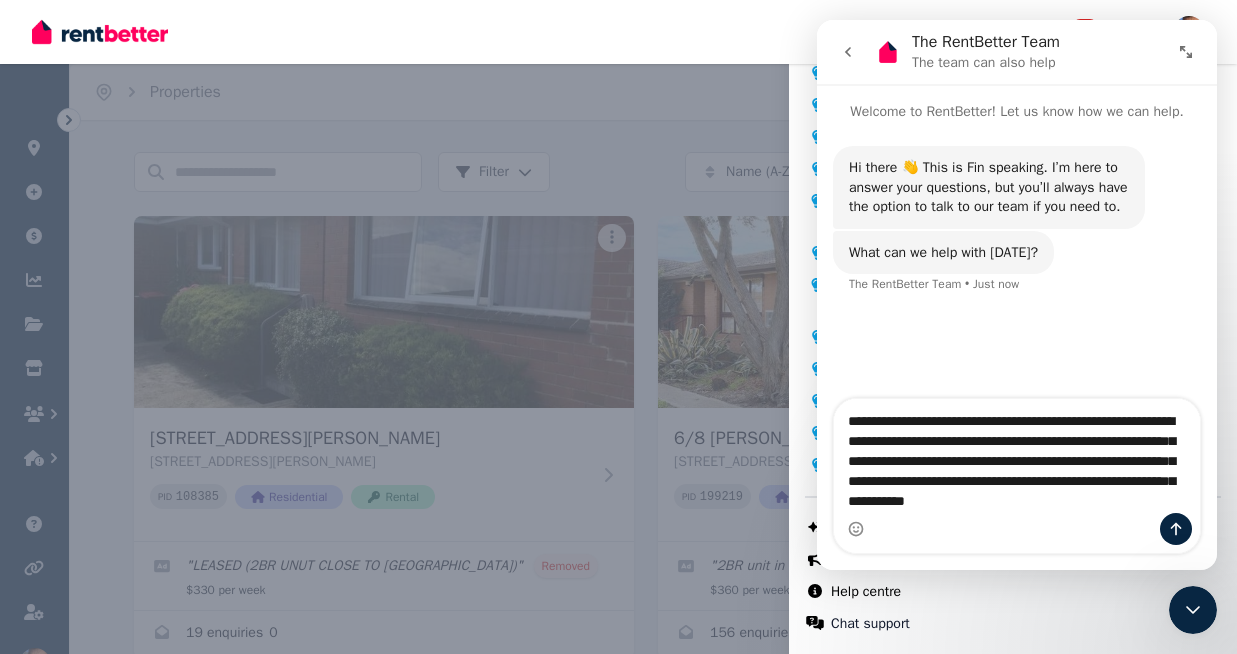 click on "**********" at bounding box center (1017, 466) 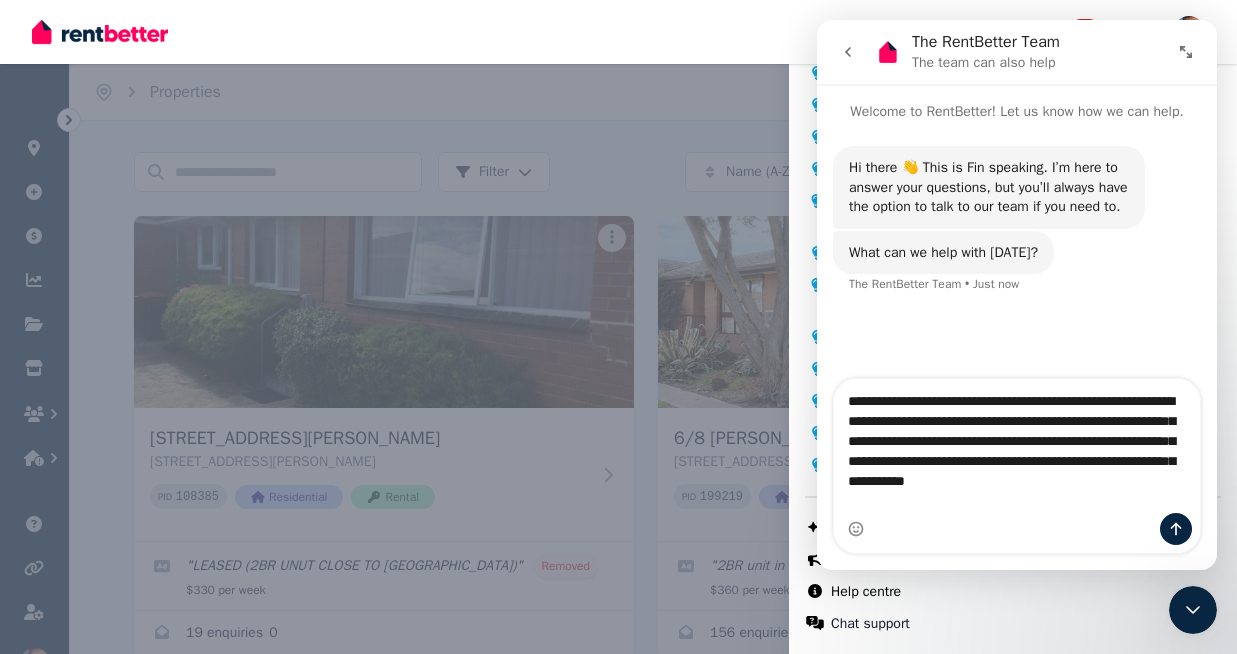 type on "**********" 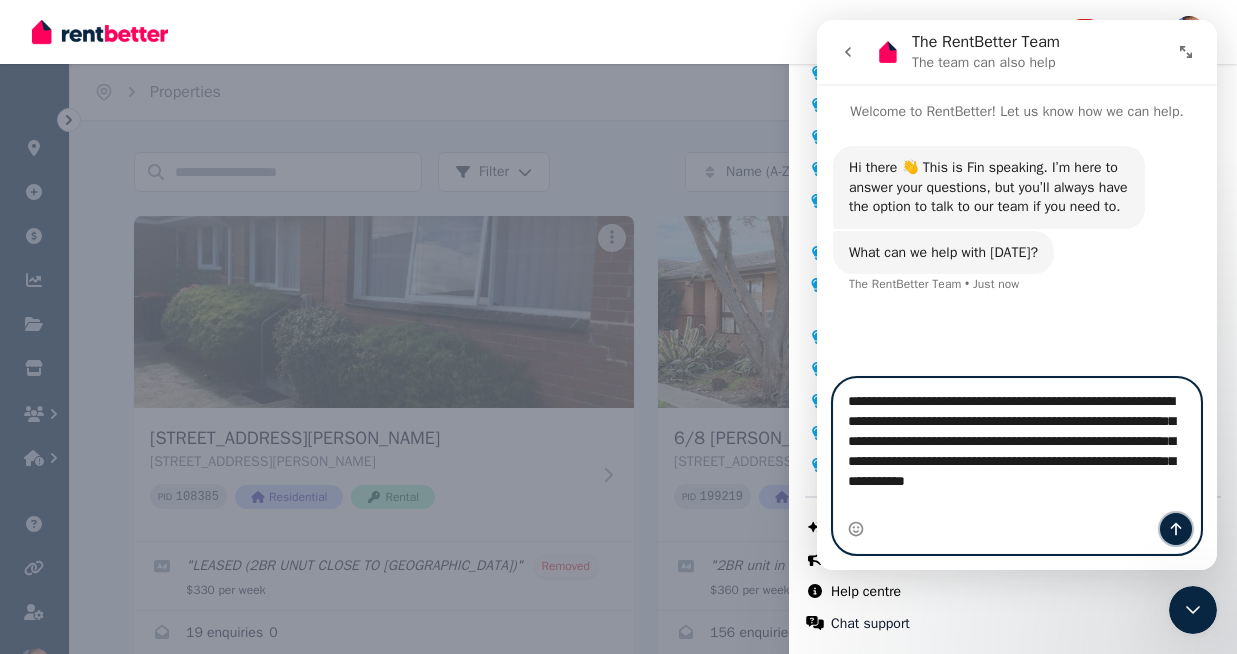 click 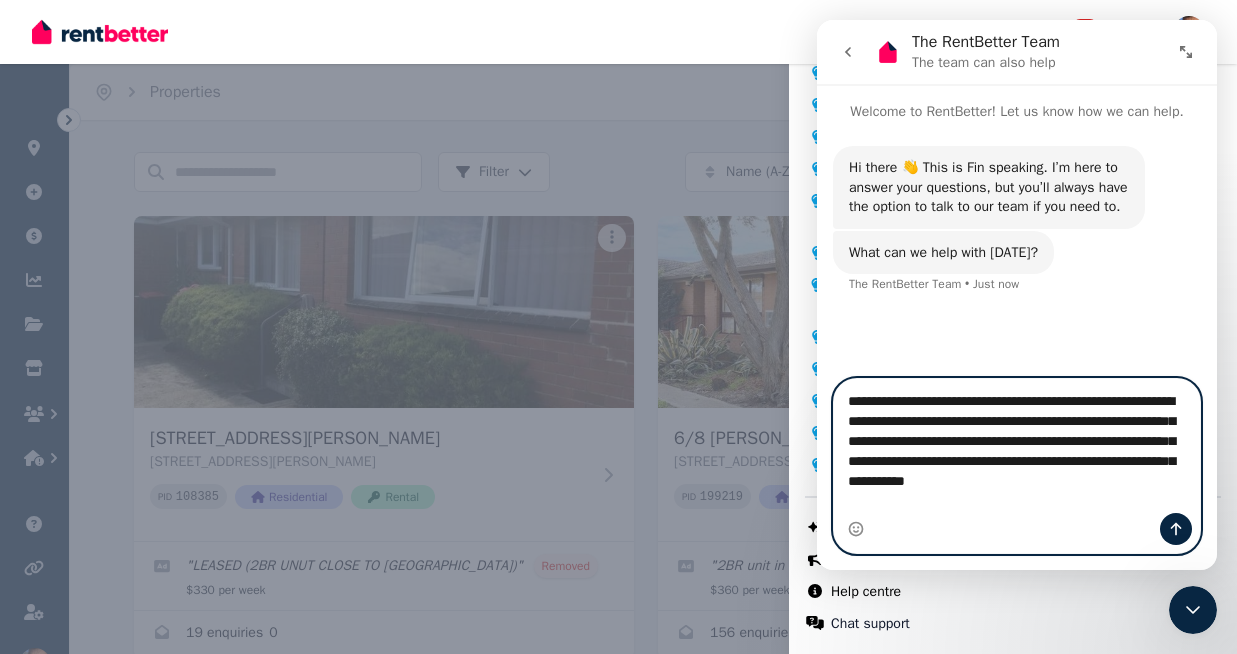 type 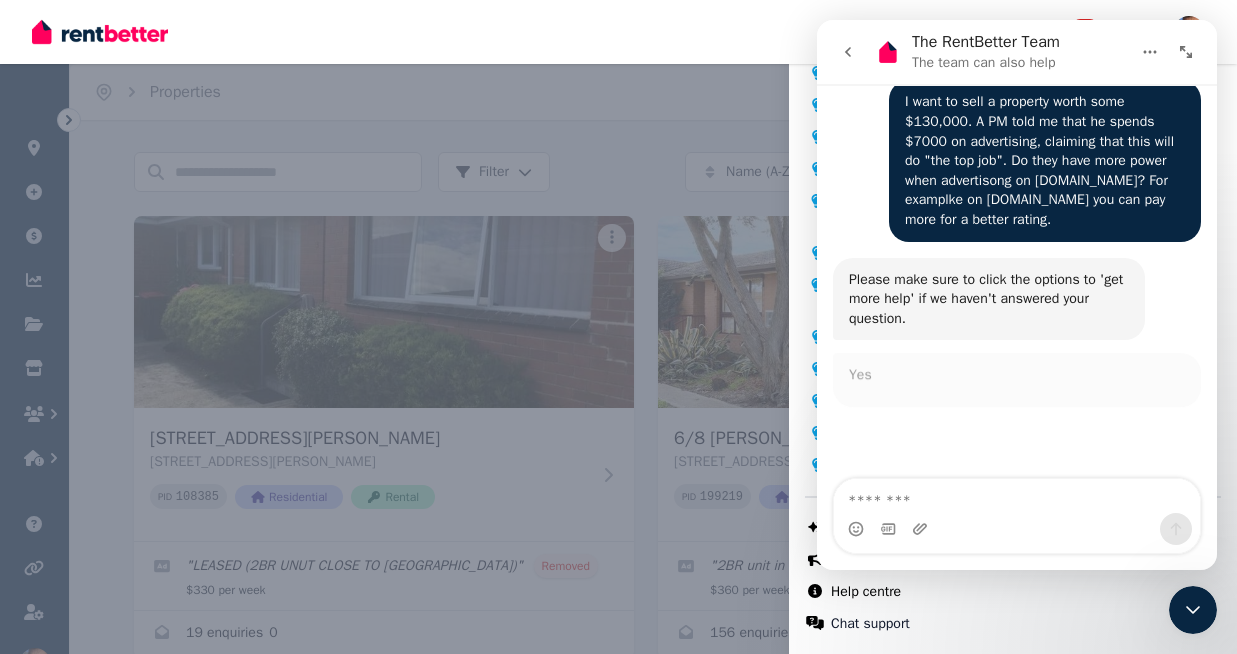 scroll, scrollTop: 231, scrollLeft: 0, axis: vertical 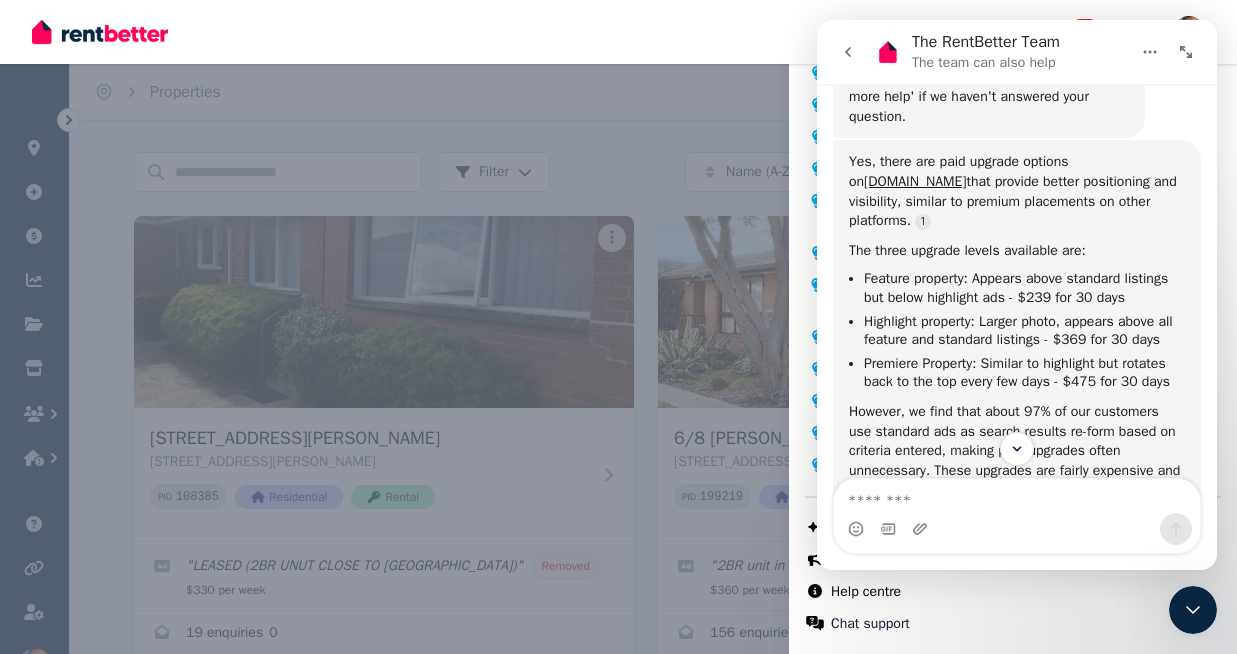 drag, startPoint x: 1209, startPoint y: 390, endPoint x: 2042, endPoint y: 326, distance: 835.45496 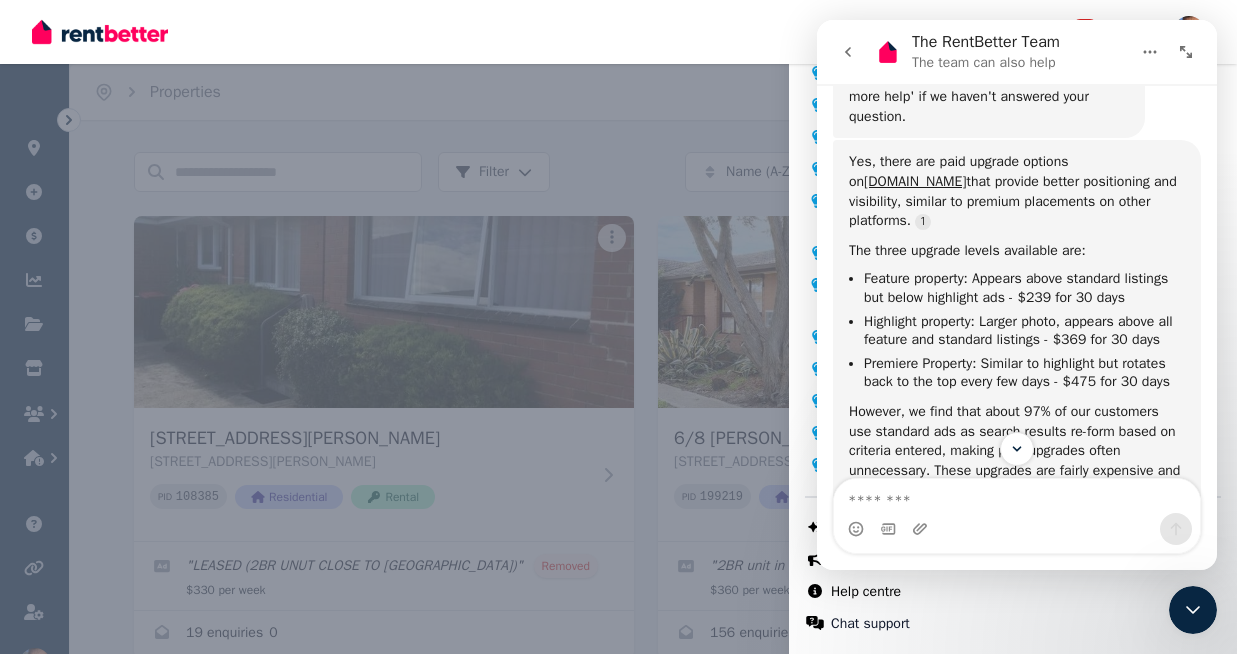 scroll, scrollTop: 415, scrollLeft: 0, axis: vertical 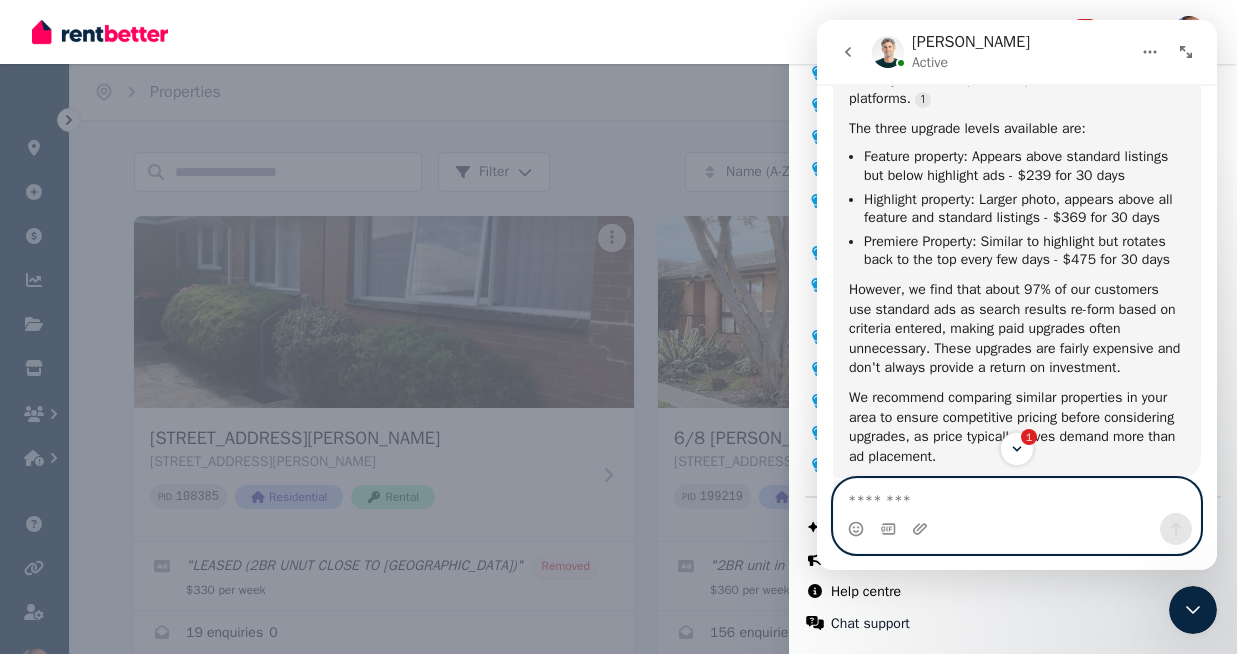 click at bounding box center [1017, 496] 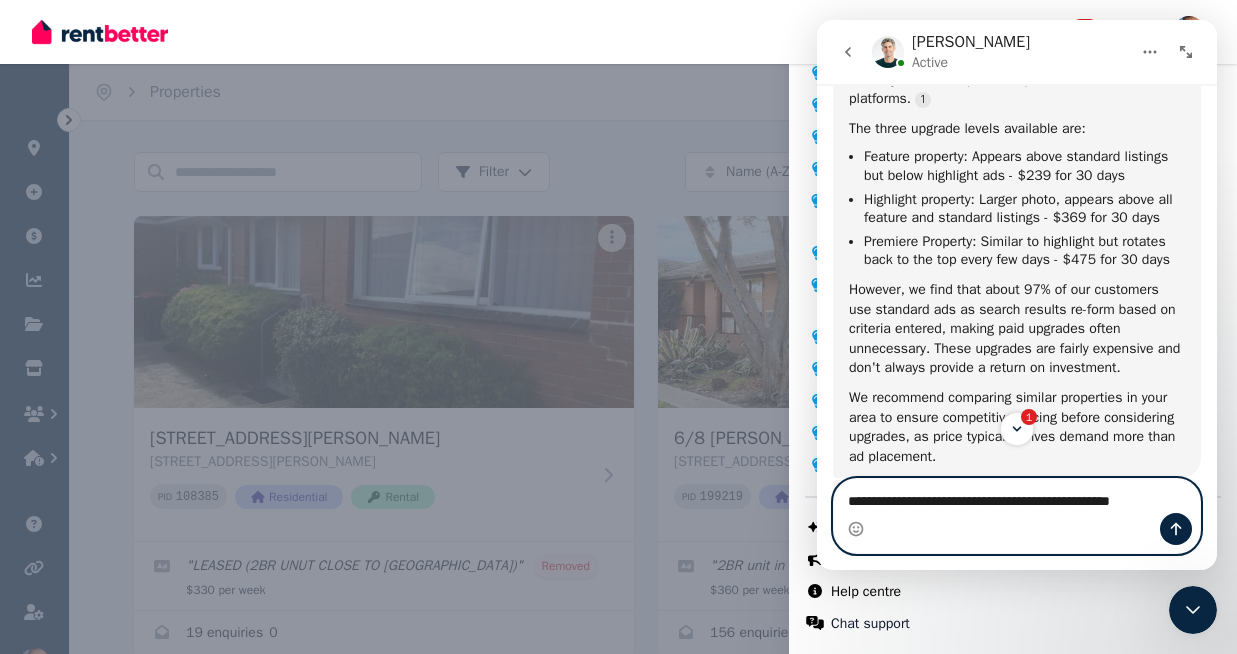 scroll, scrollTop: 514, scrollLeft: 0, axis: vertical 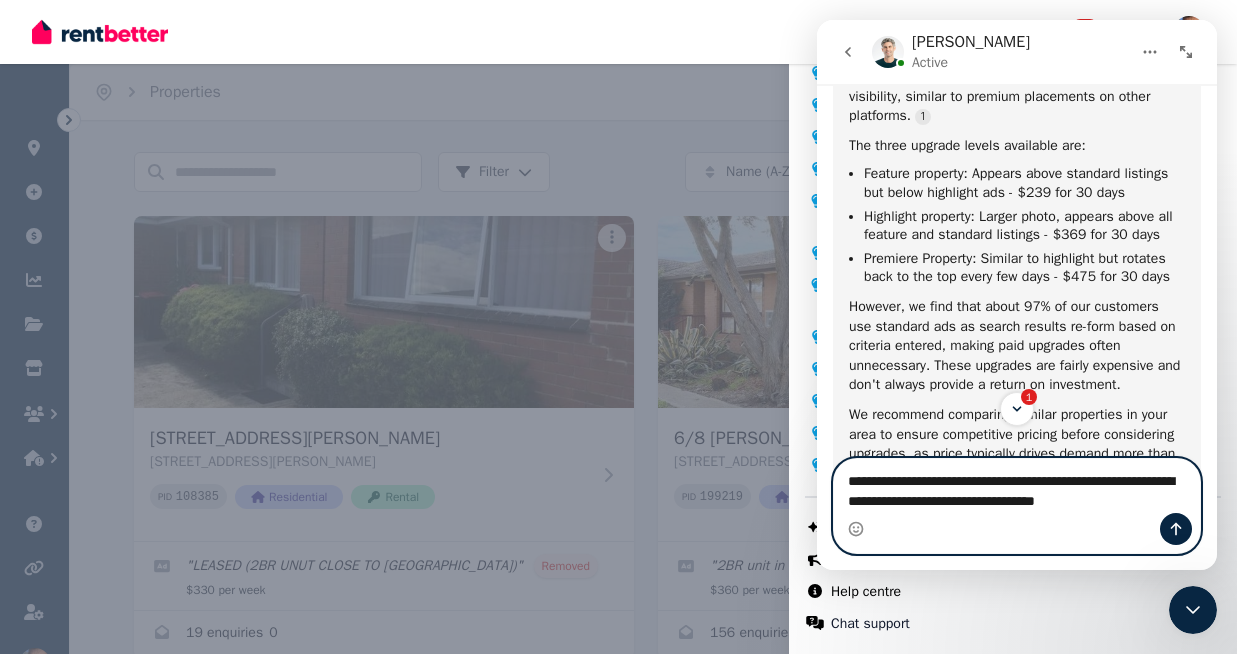type on "**********" 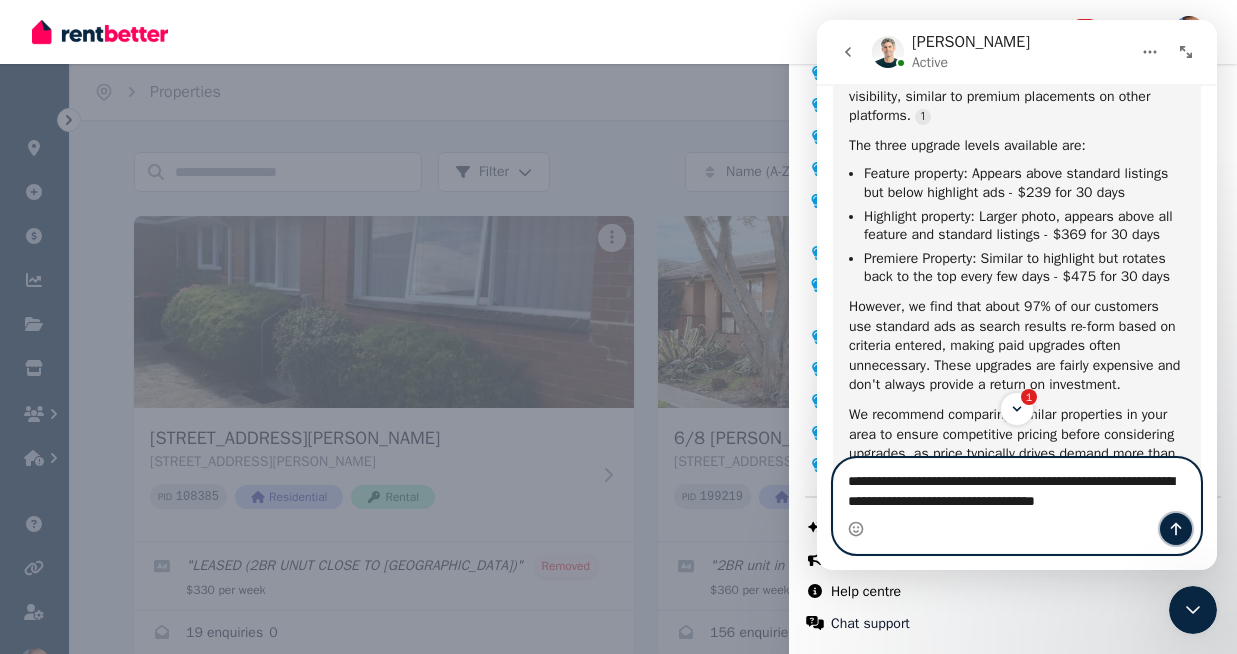 click 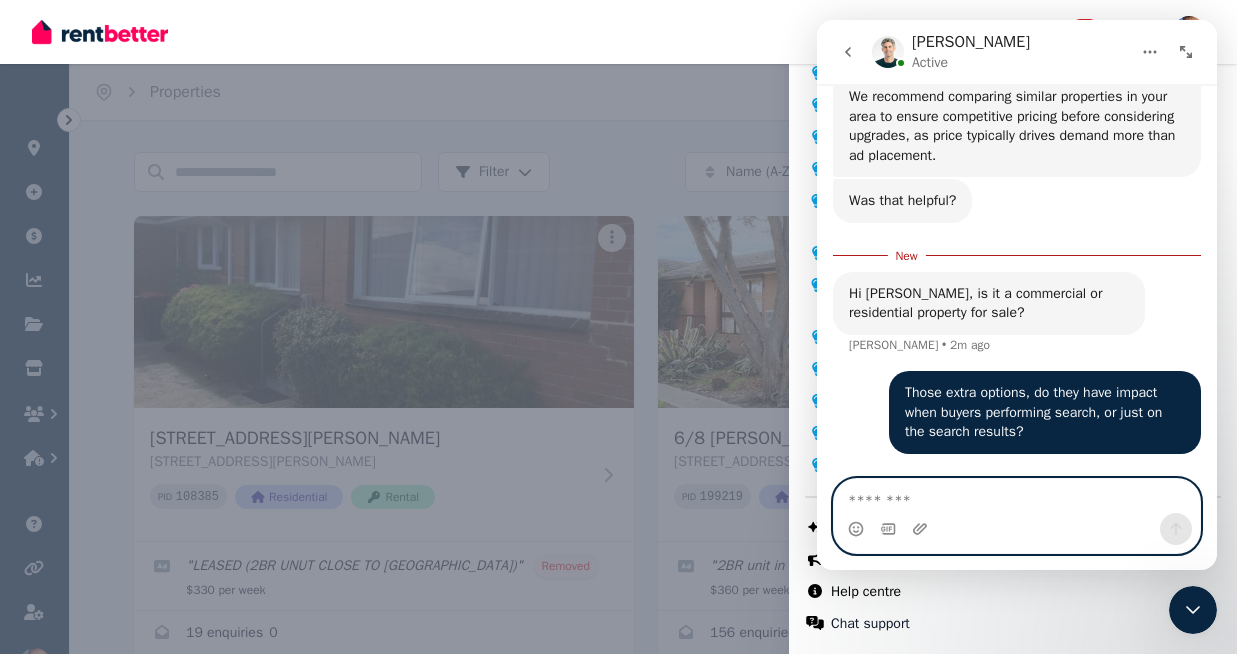 scroll, scrollTop: 967, scrollLeft: 0, axis: vertical 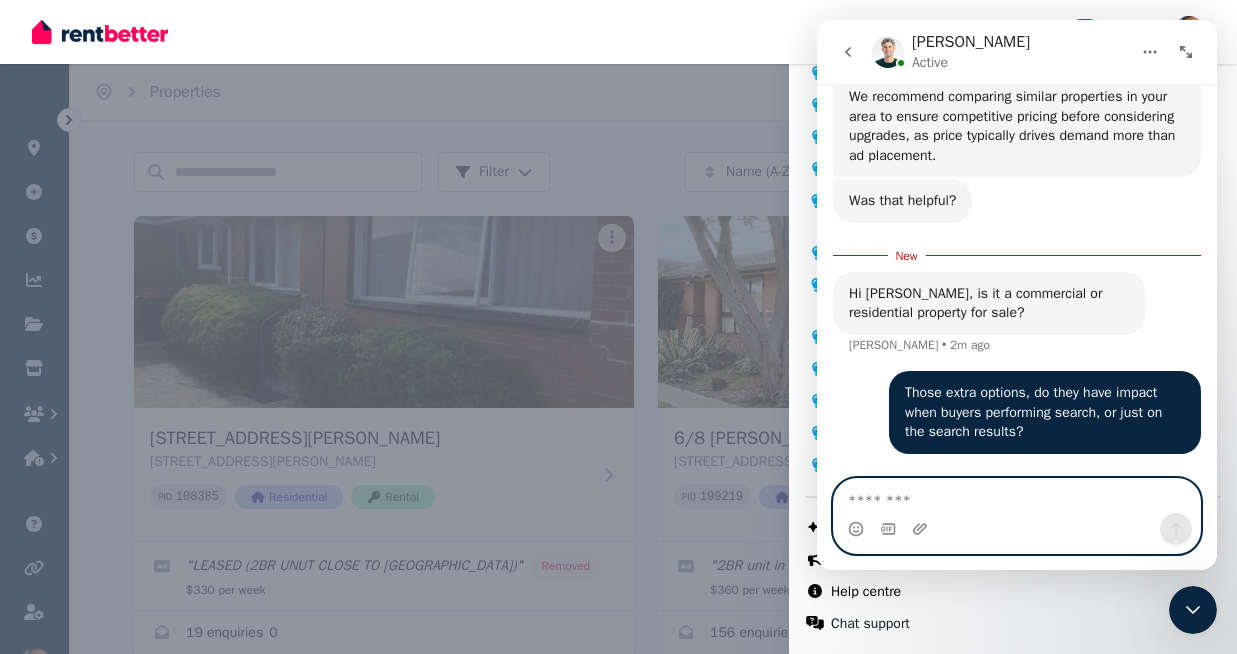 click at bounding box center [1017, 496] 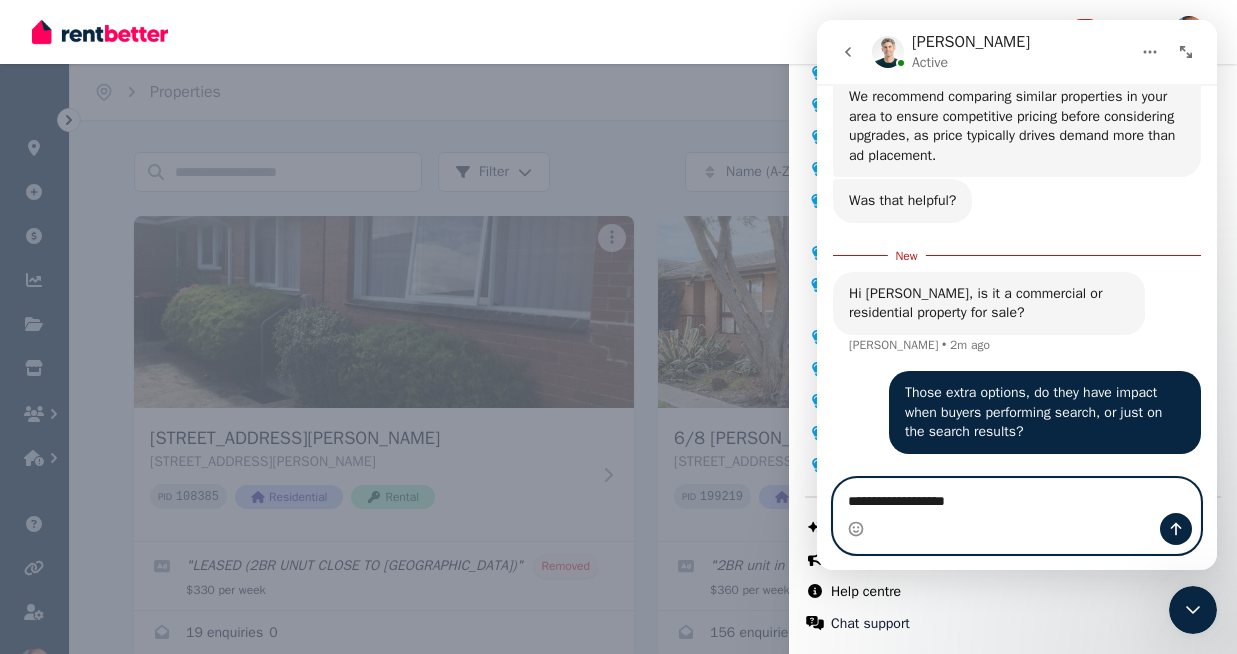 type on "**********" 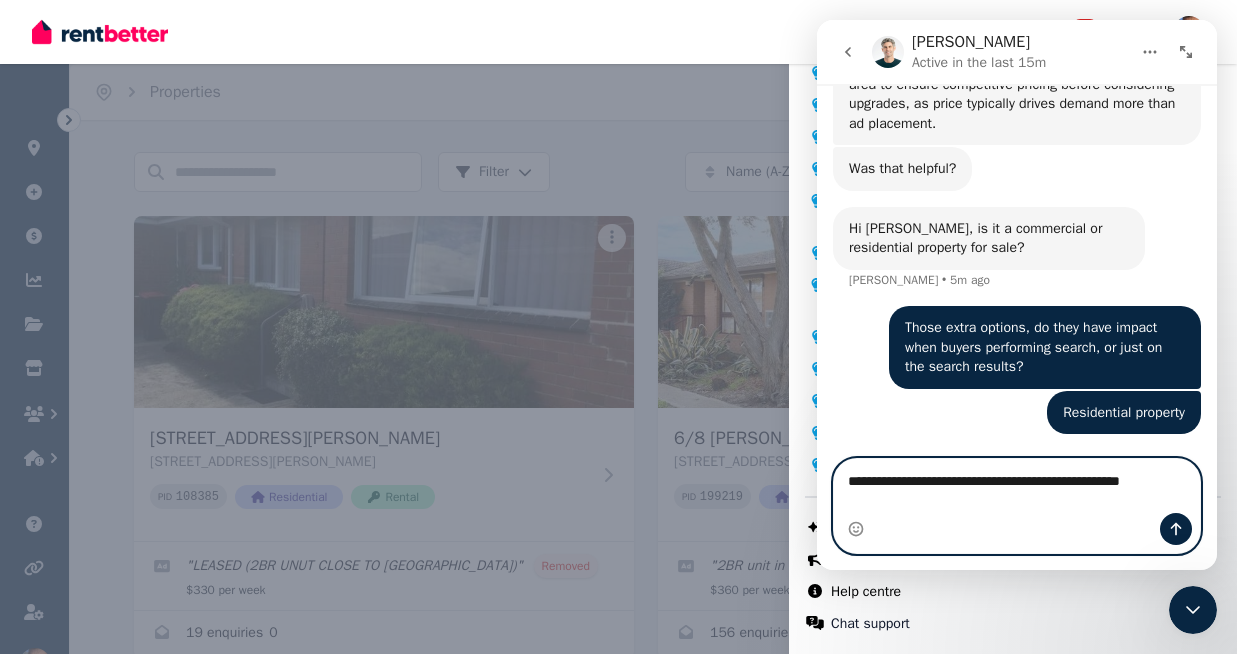 scroll, scrollTop: 1000, scrollLeft: 0, axis: vertical 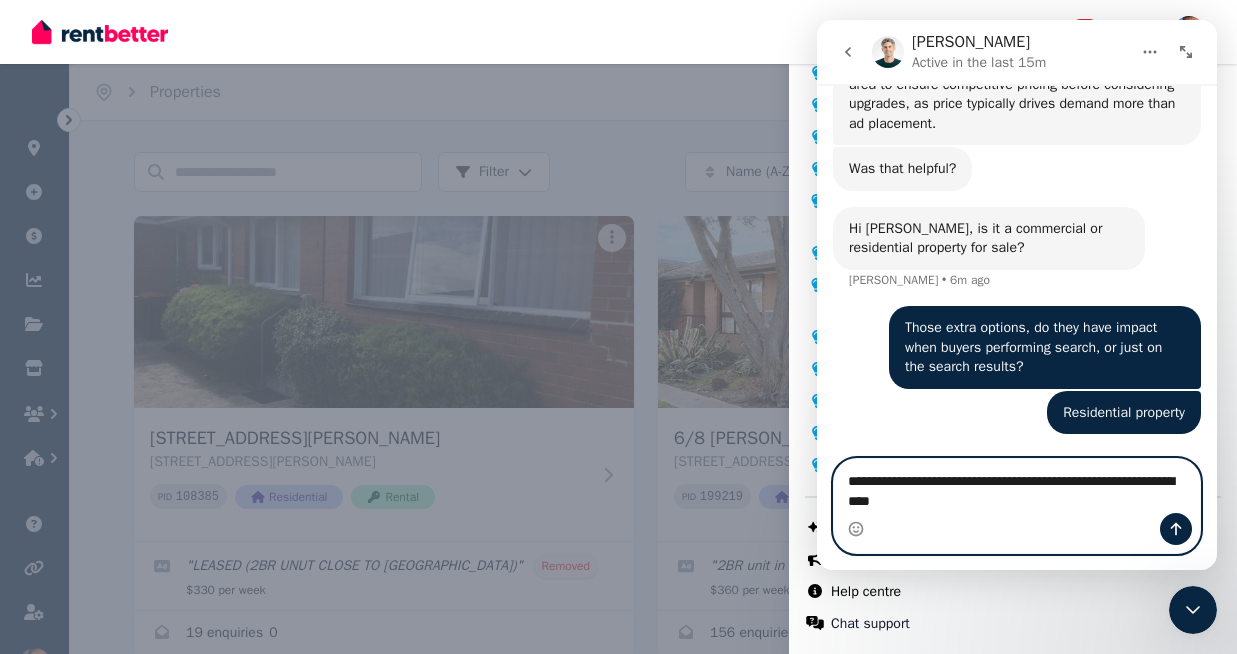 type on "**********" 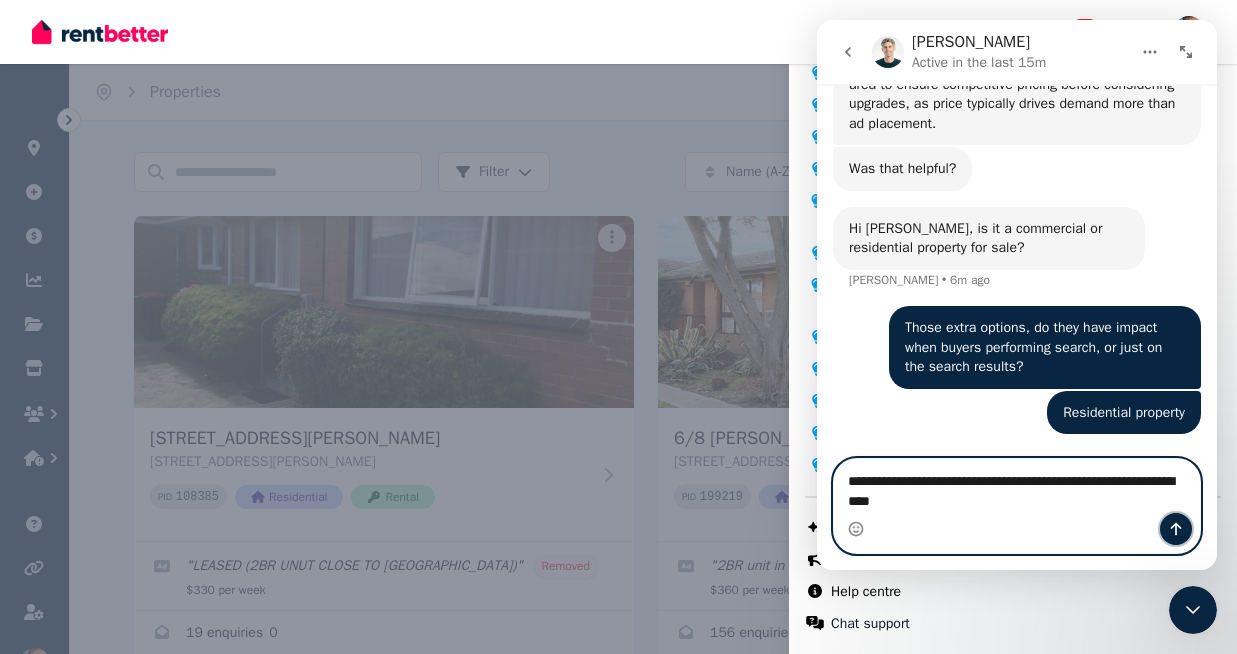 click 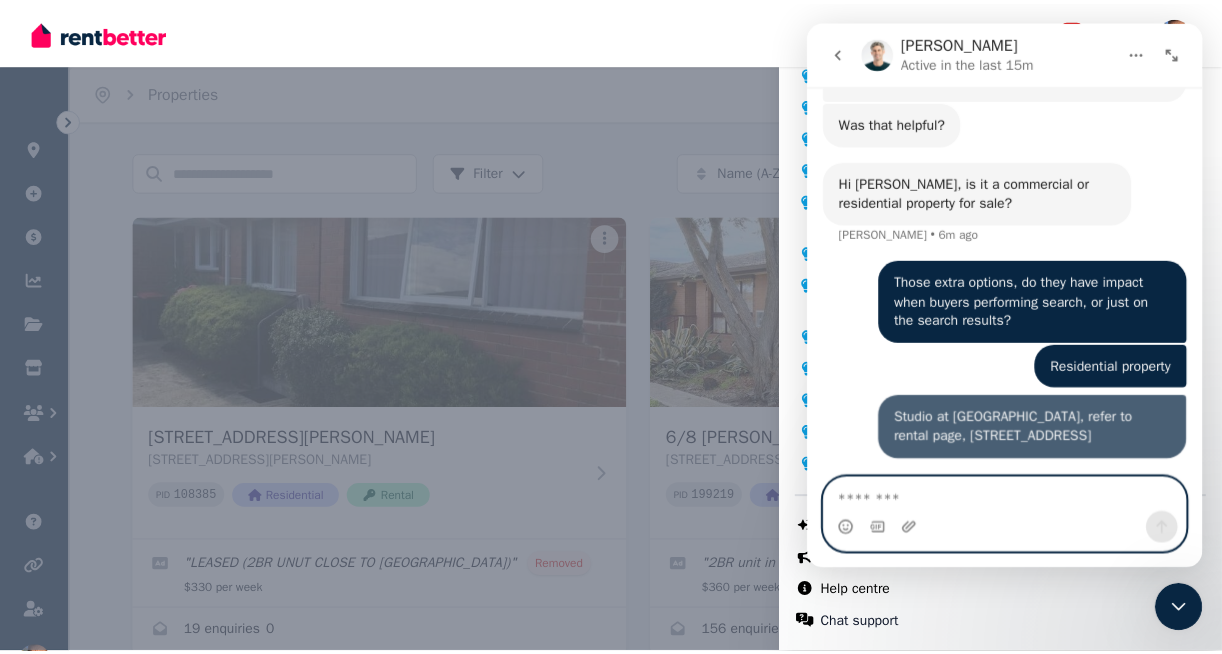 scroll, scrollTop: 1045, scrollLeft: 0, axis: vertical 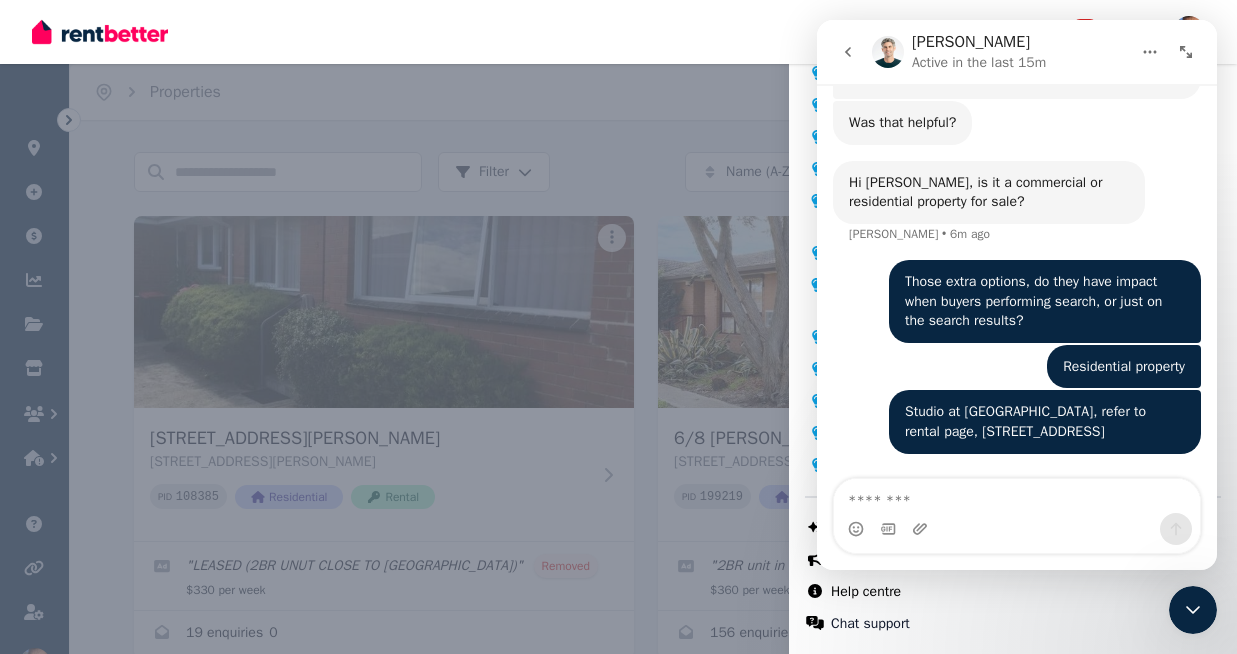 click on "Help Close panel Popular topics What is RentBetter? Conducting Viewings (or Inspections) My documents Advertising Your Property Which websites do you advertise on and what type of ads do you run? What will my ad look like? Can I edit and make changes to my ad once it has been submitted? Can I upgrade my ad to a priority listing on [DOMAIN_NAME]? Will I get confirmation that my ad has been posted? Managing Applications Managing Enquiries Running Tenant Checks Chat with us live What's new in RentBetter? Give feedback Help centre Chat support" at bounding box center (618, 327) 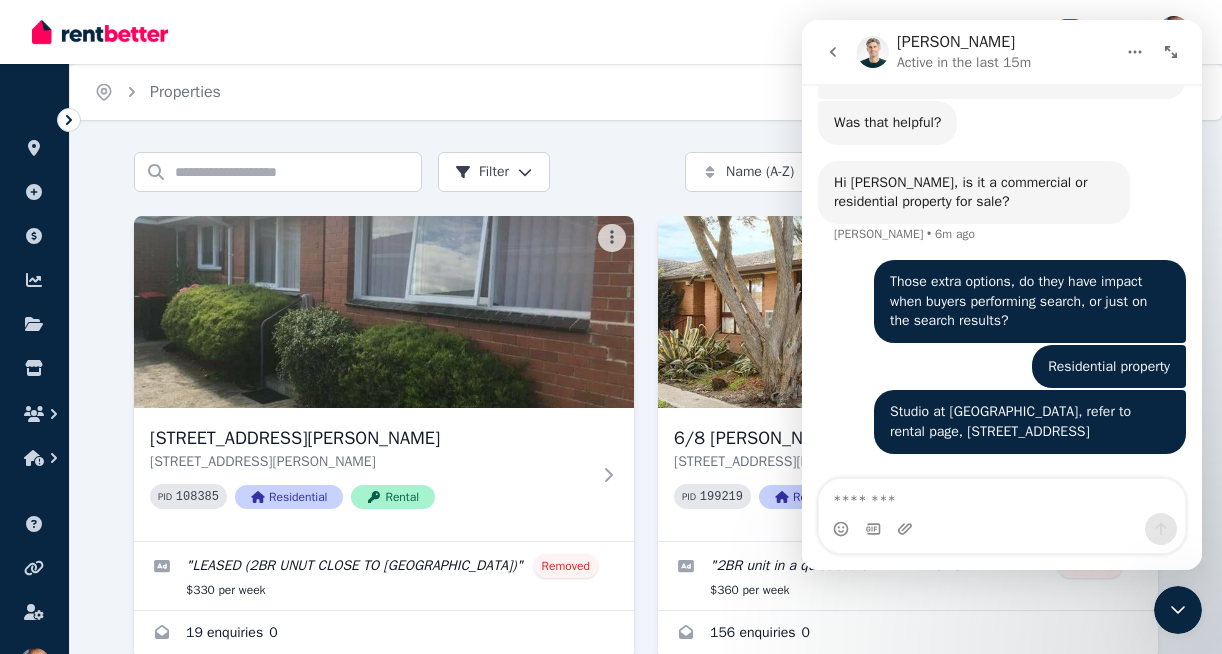 scroll, scrollTop: 1045, scrollLeft: 0, axis: vertical 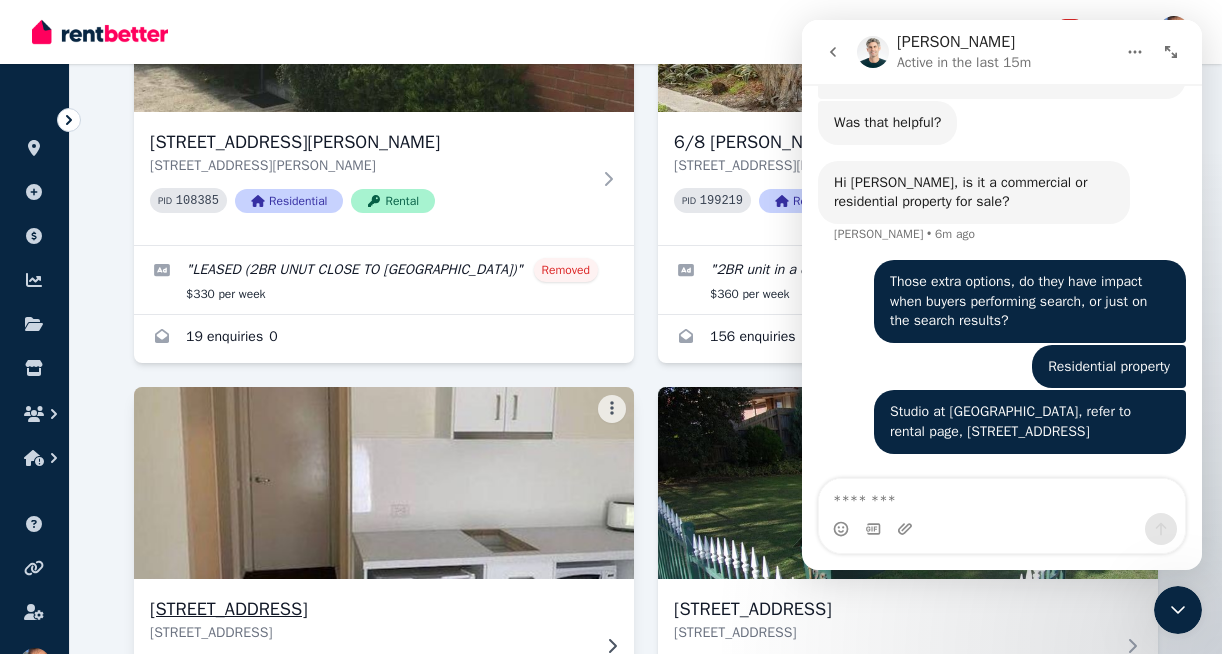 click at bounding box center (384, 483) 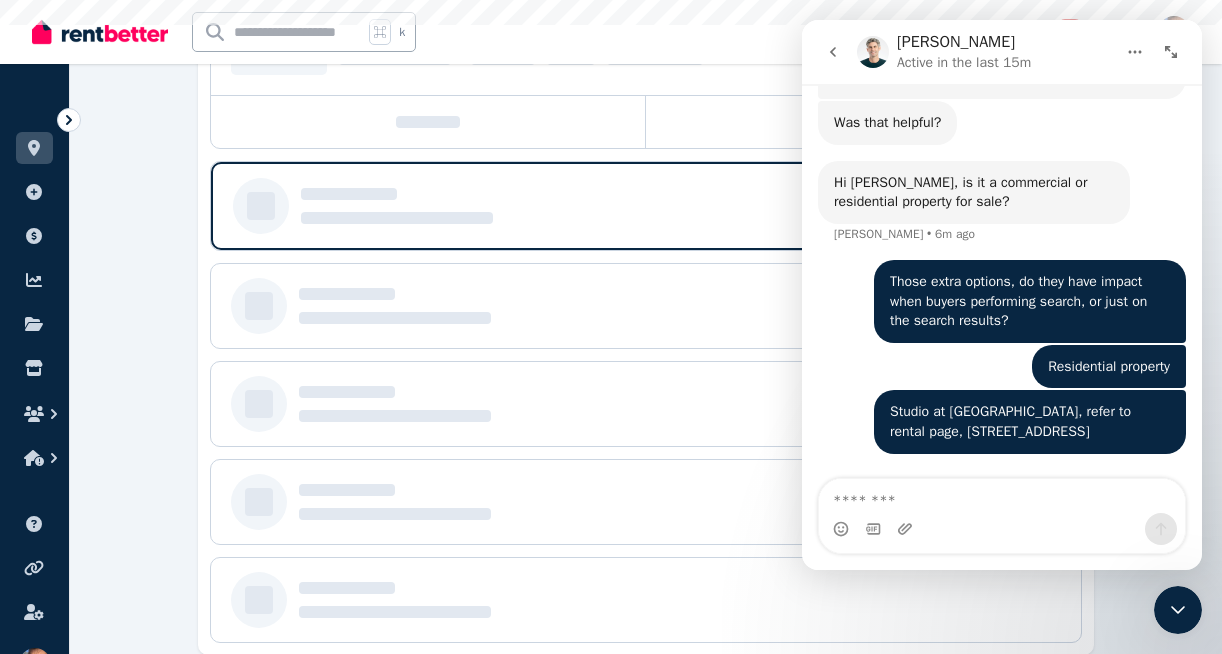 scroll, scrollTop: 0, scrollLeft: 0, axis: both 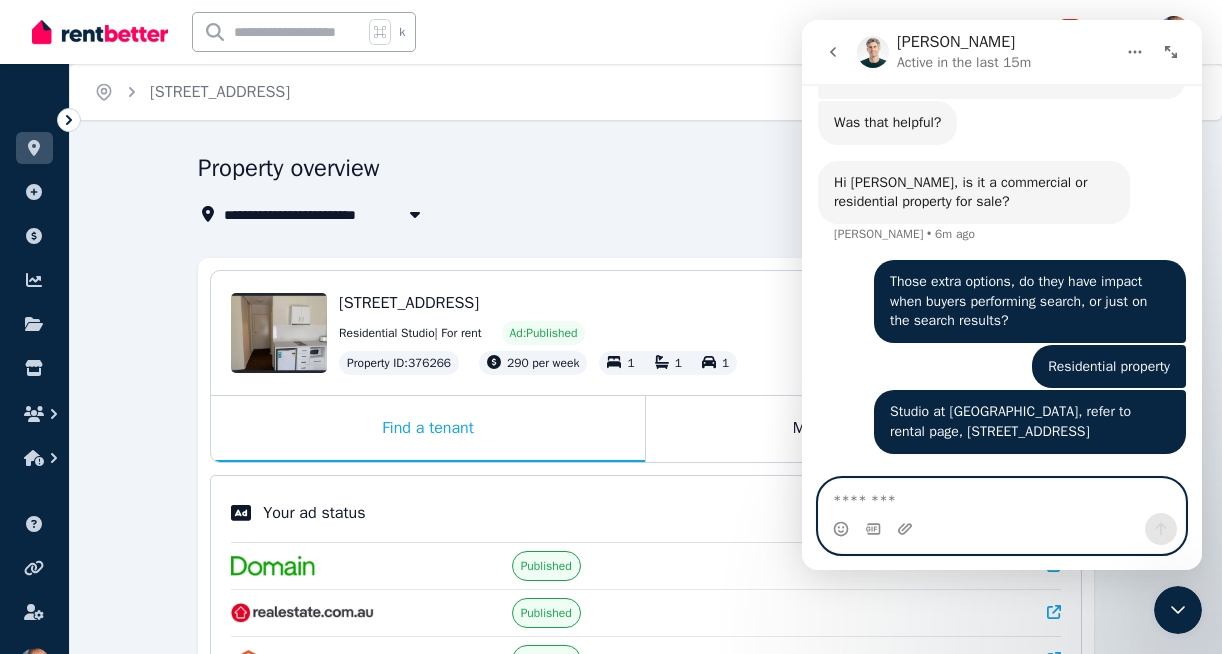 click at bounding box center [1002, 496] 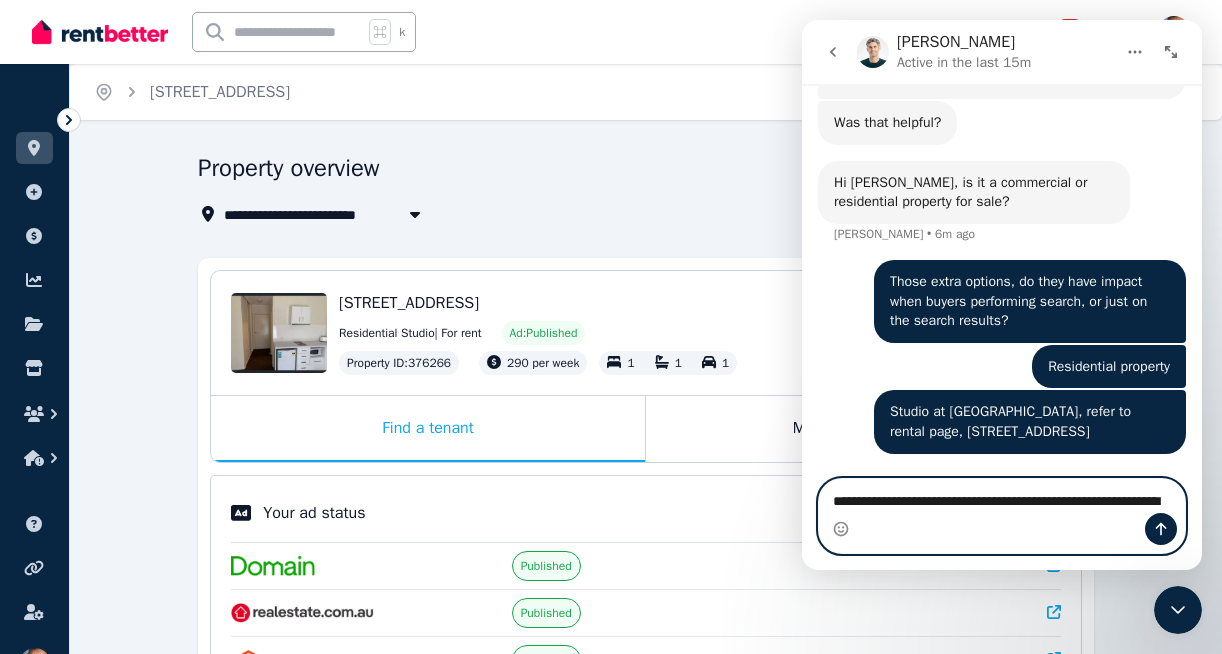 scroll, scrollTop: 1065, scrollLeft: 0, axis: vertical 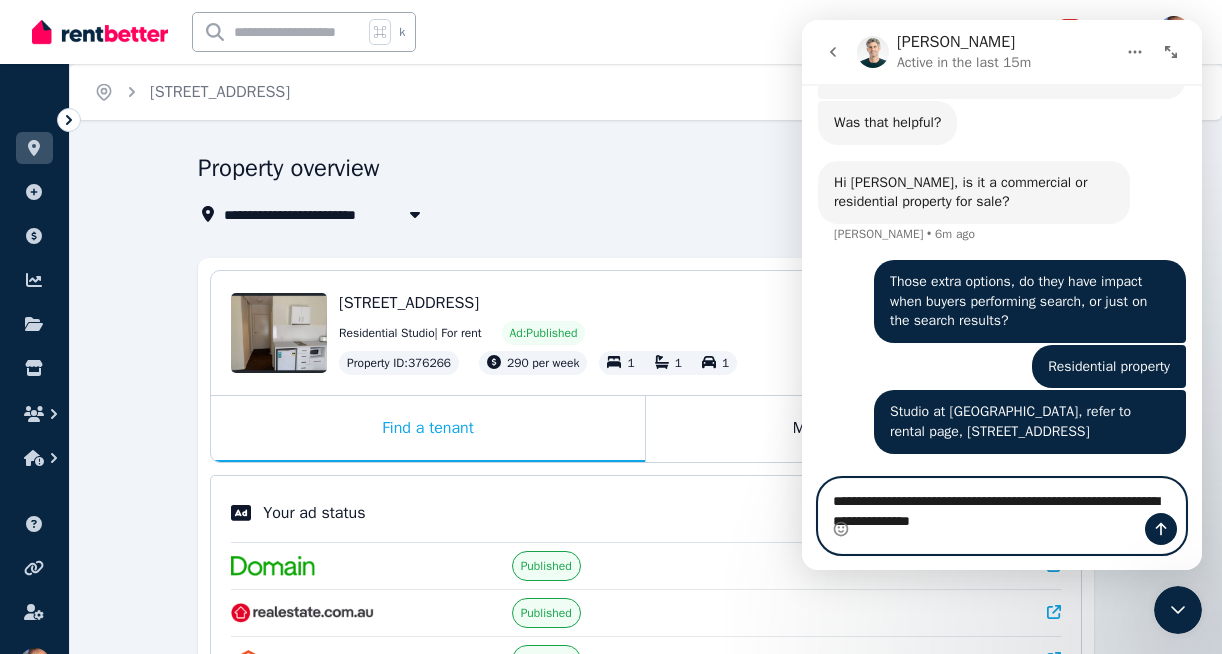 type on "**********" 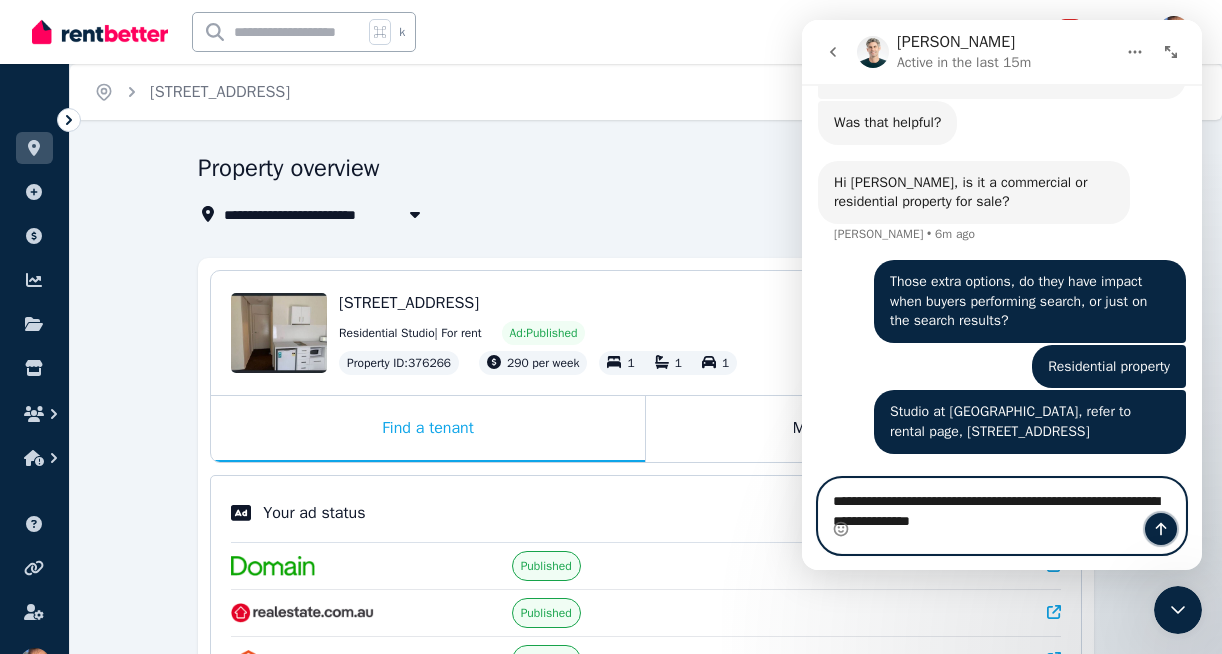 click 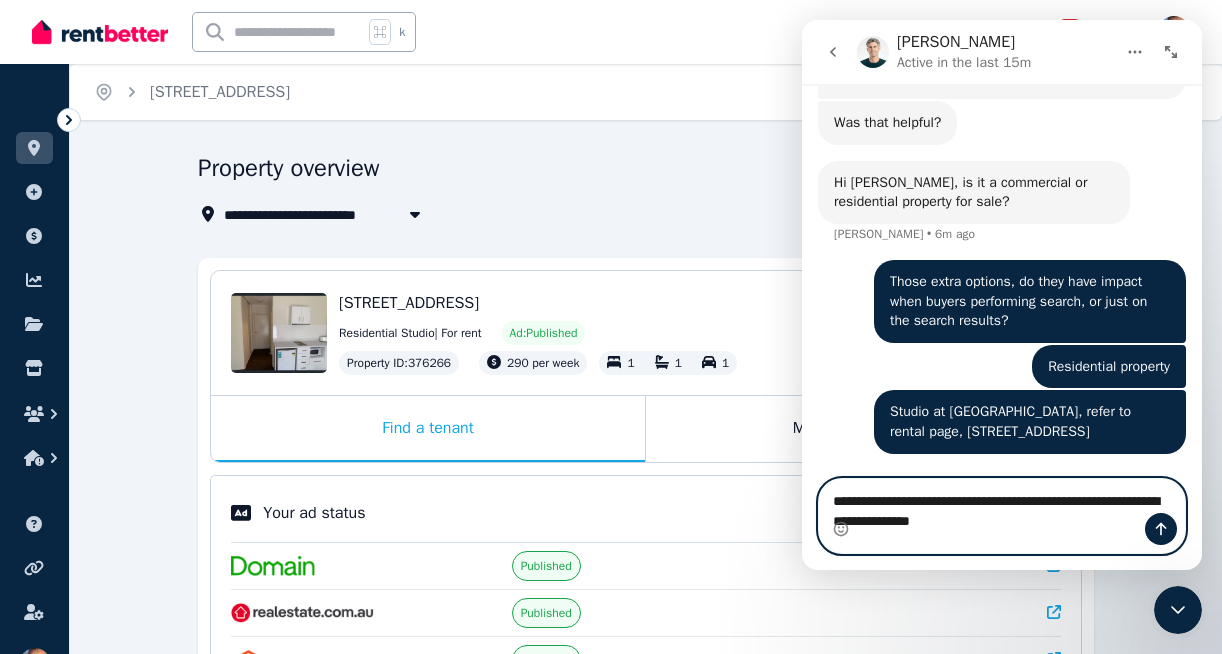 type 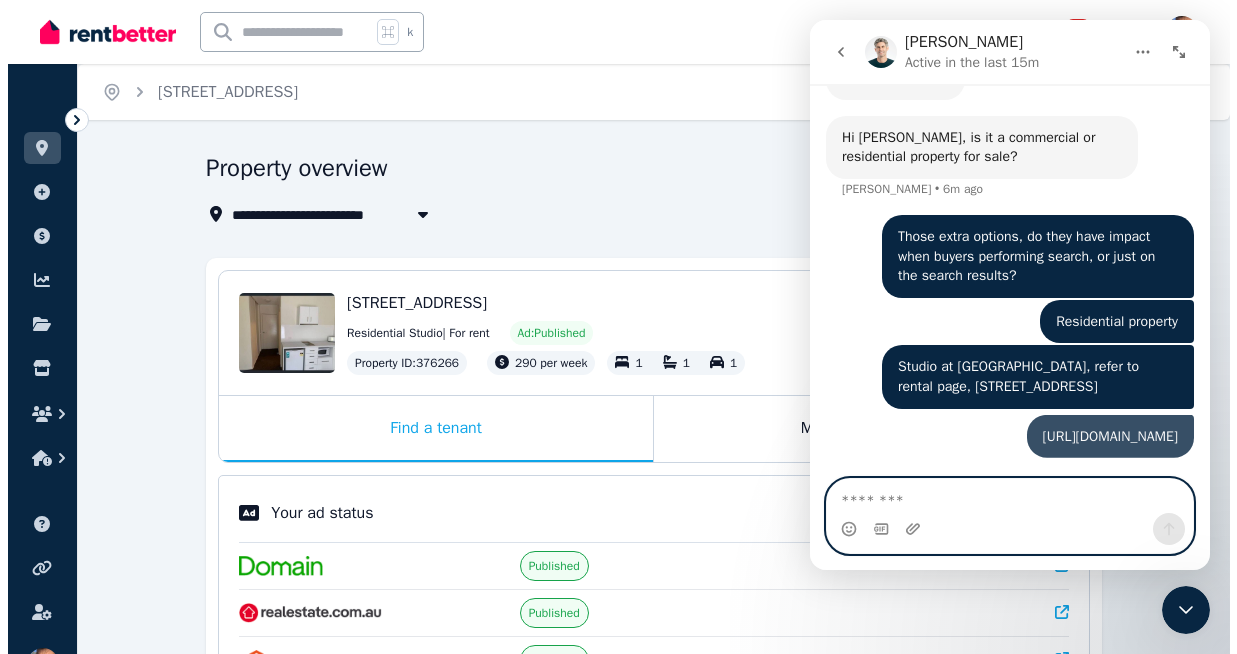 scroll, scrollTop: 1130, scrollLeft: 0, axis: vertical 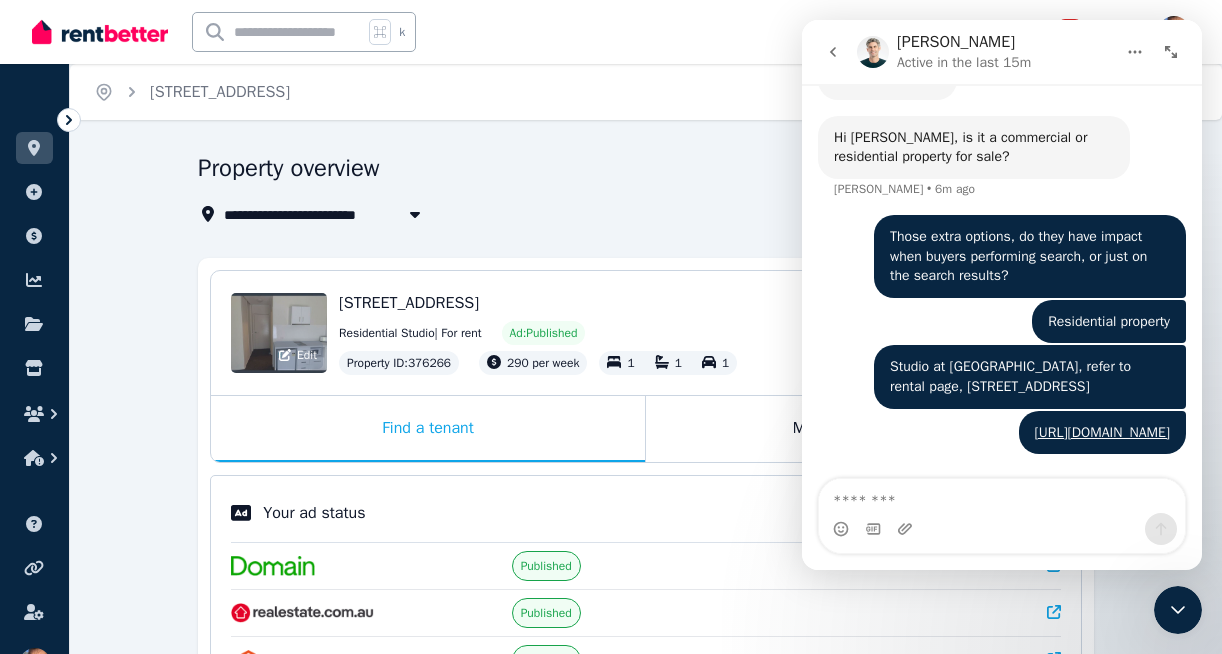 click on "Edit" at bounding box center [279, 333] 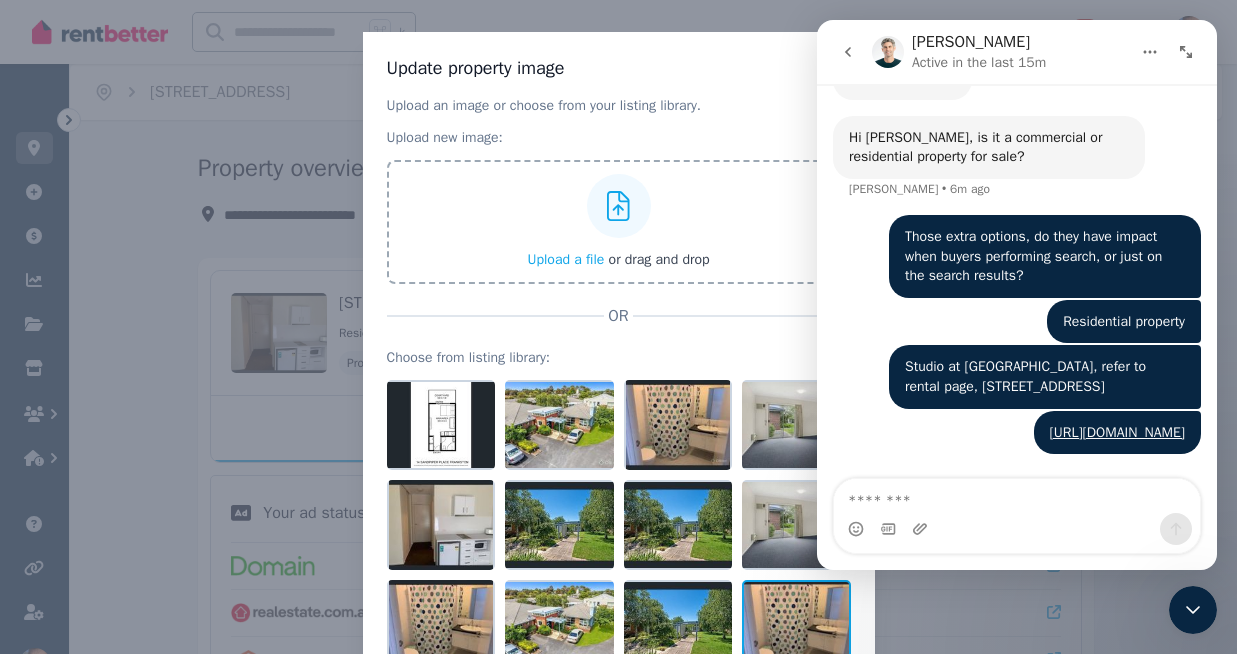 click at bounding box center [796, 625] 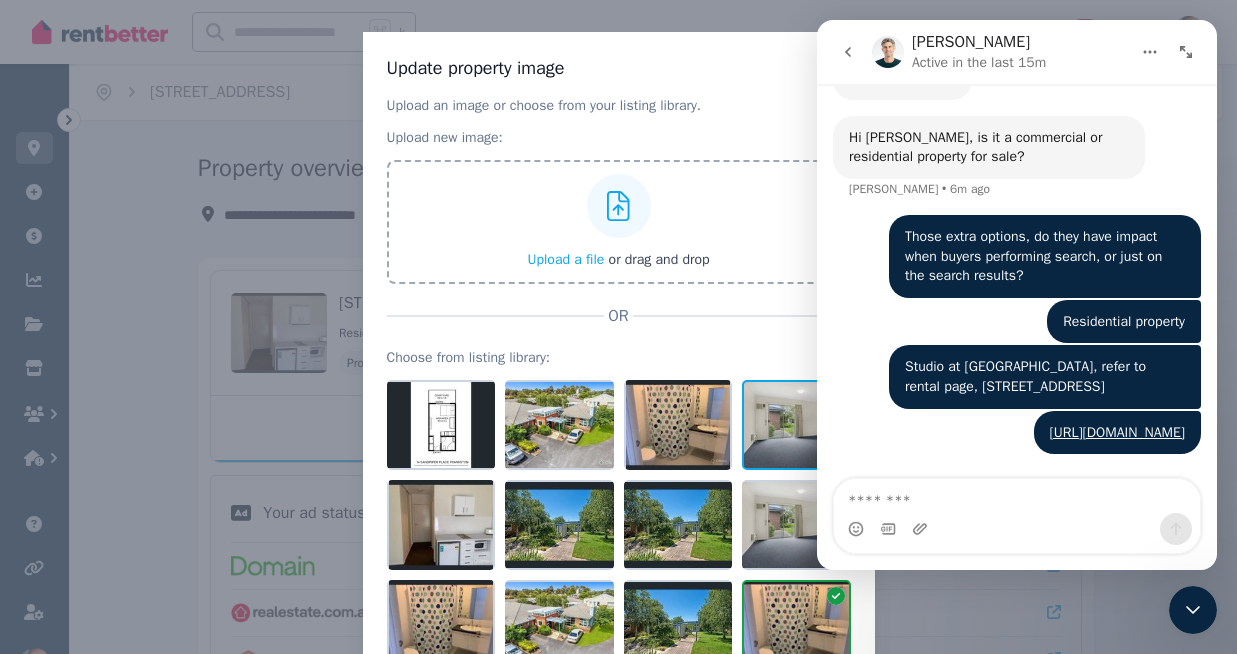 click at bounding box center [796, 425] 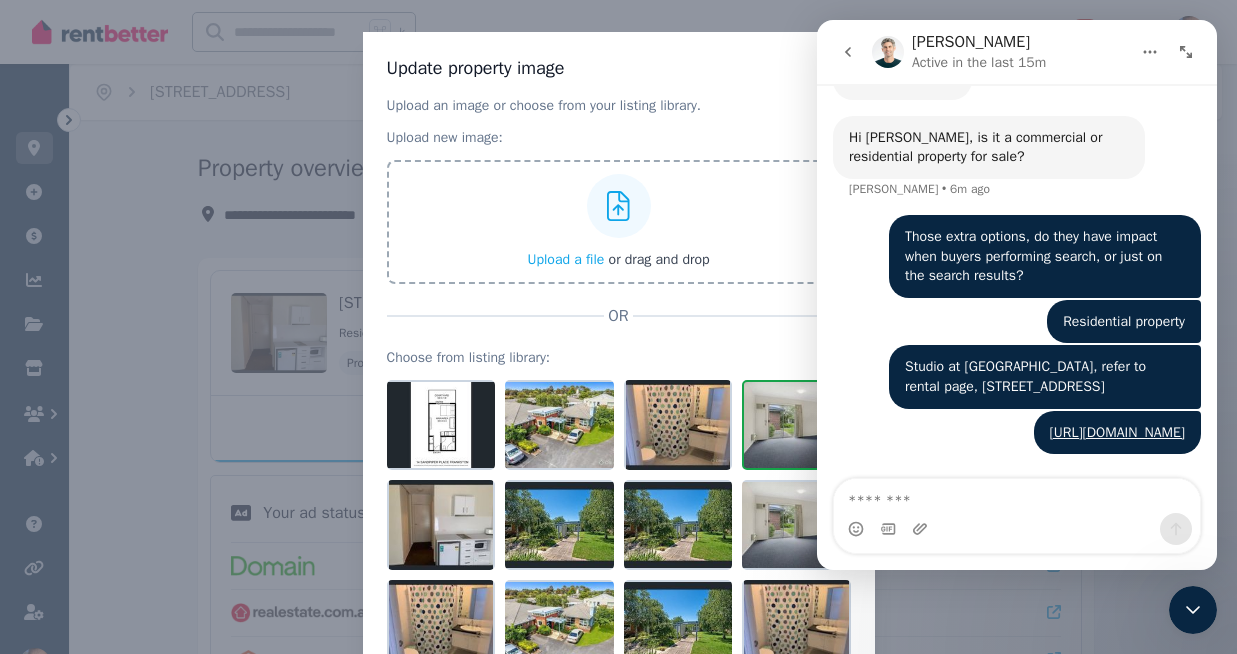 click at bounding box center (796, 425) 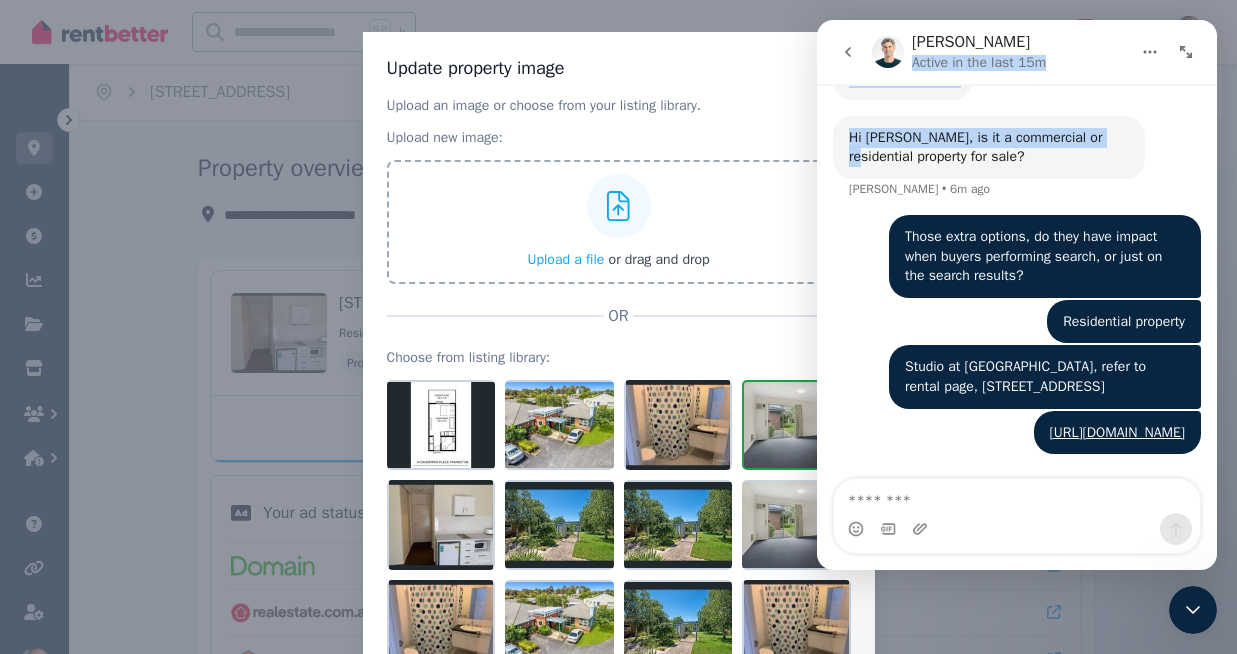 drag, startPoint x: 1110, startPoint y: 26, endPoint x: 1111, endPoint y: 94, distance: 68.007355 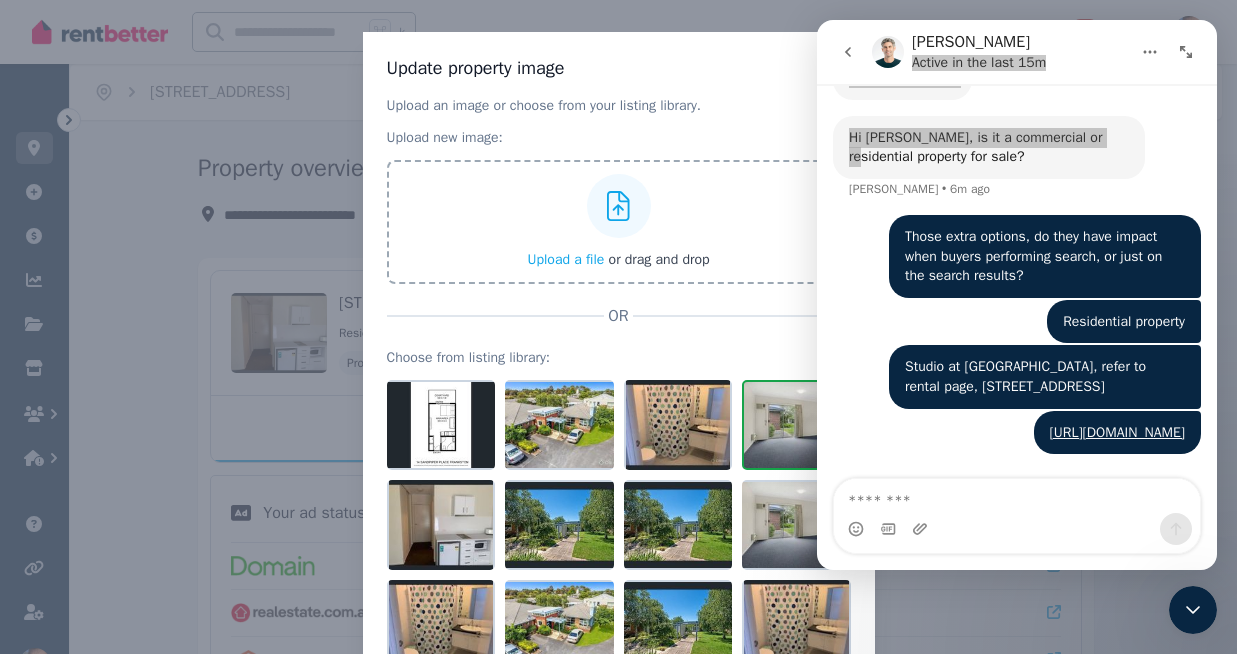 click on "Update property image" at bounding box center [619, 68] 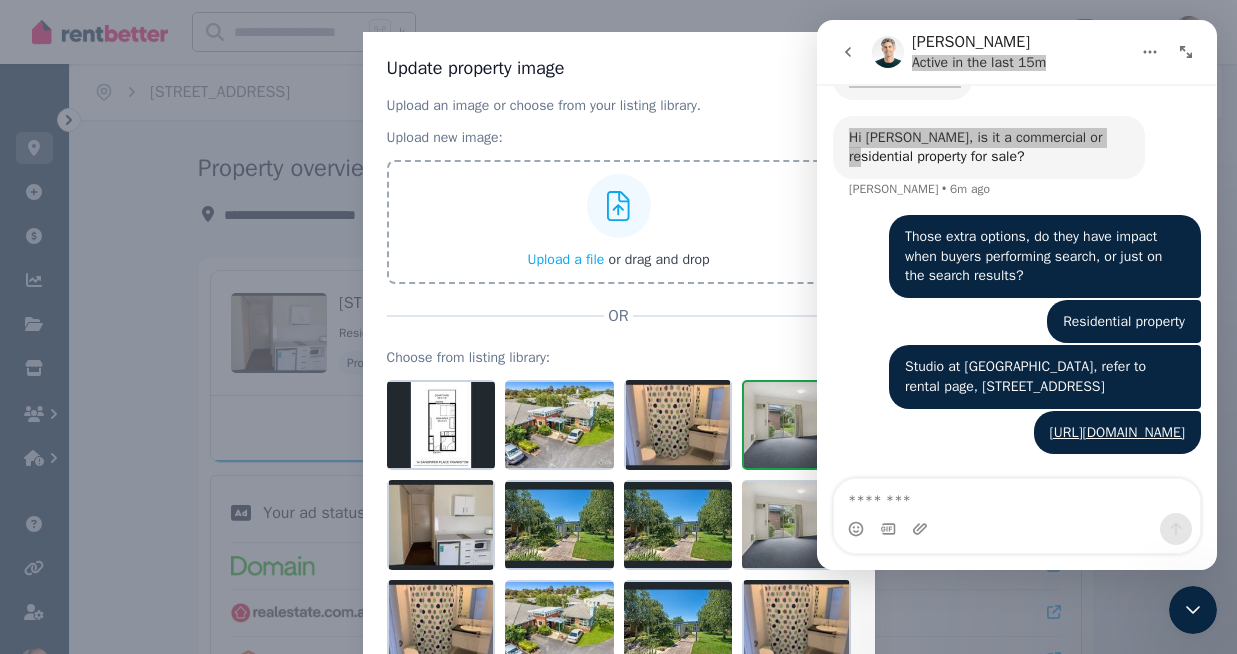 click on "Update property image Upload an image or choose from your listing library. Upload new image: Upload a file   or drag and drop OR Choose from listing library: Cancel Update" at bounding box center (618, 415) 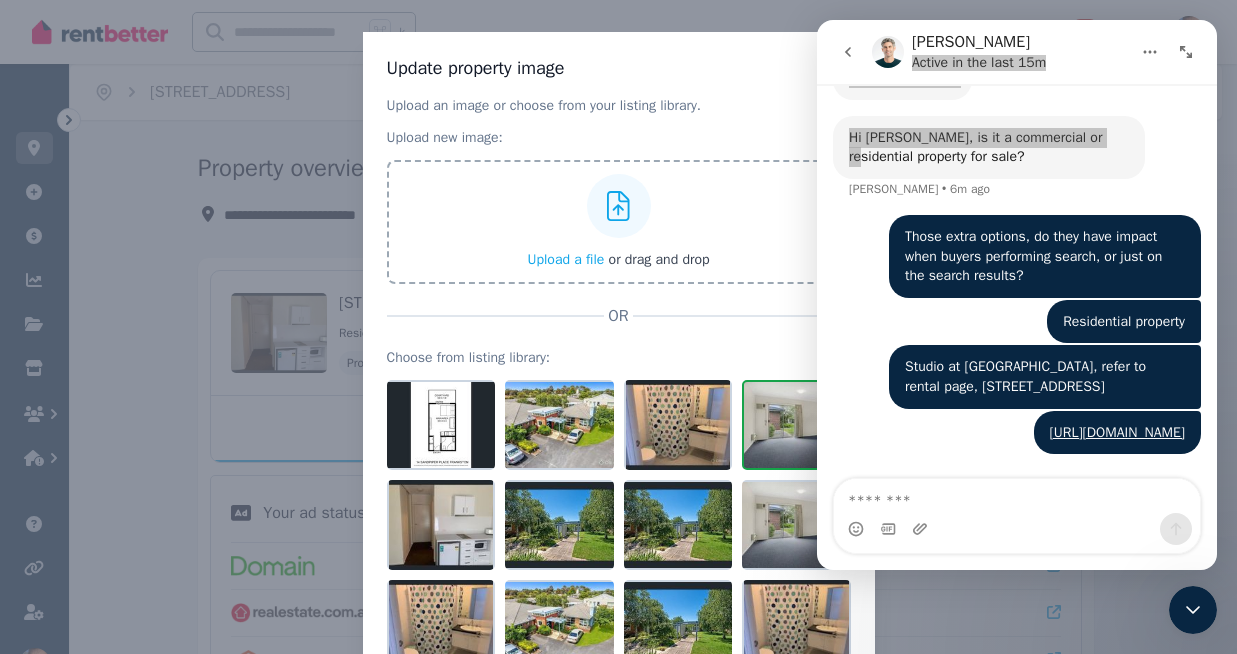 click 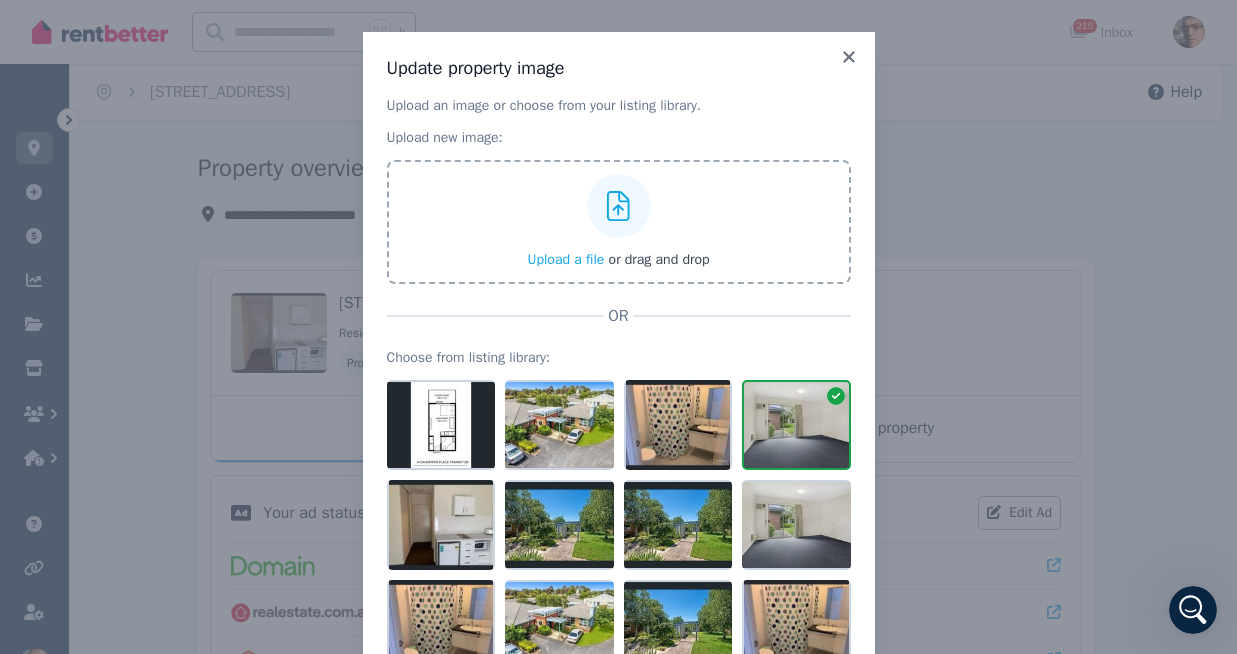 scroll, scrollTop: 0, scrollLeft: 0, axis: both 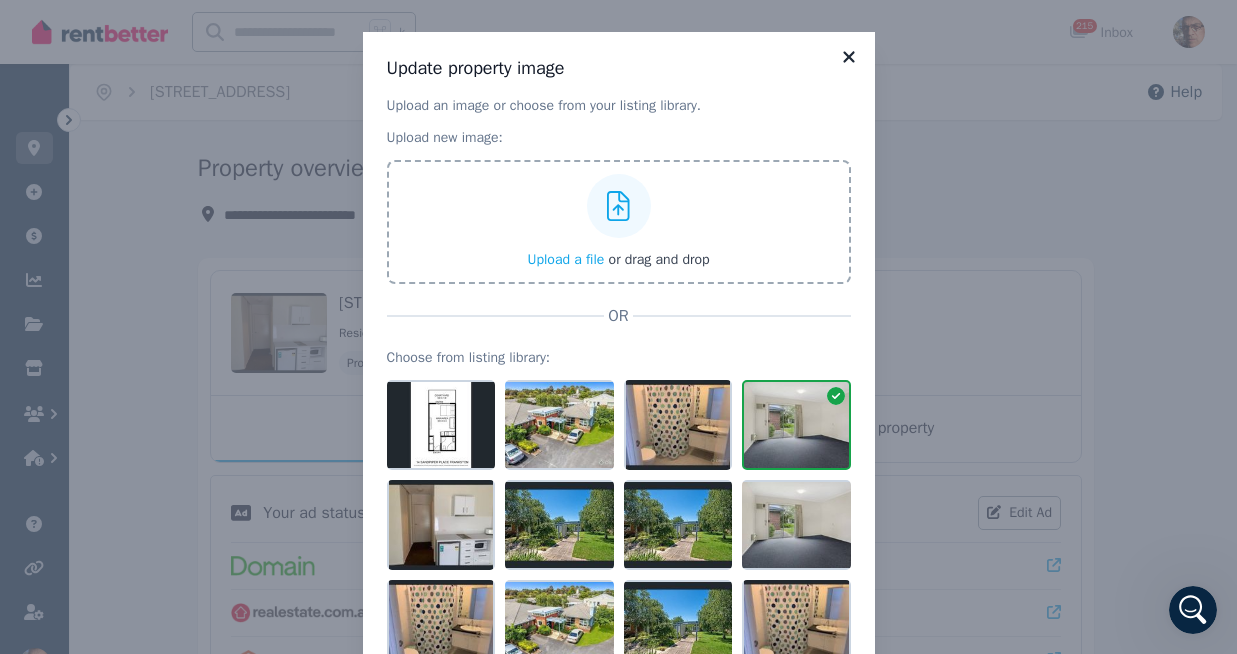 click 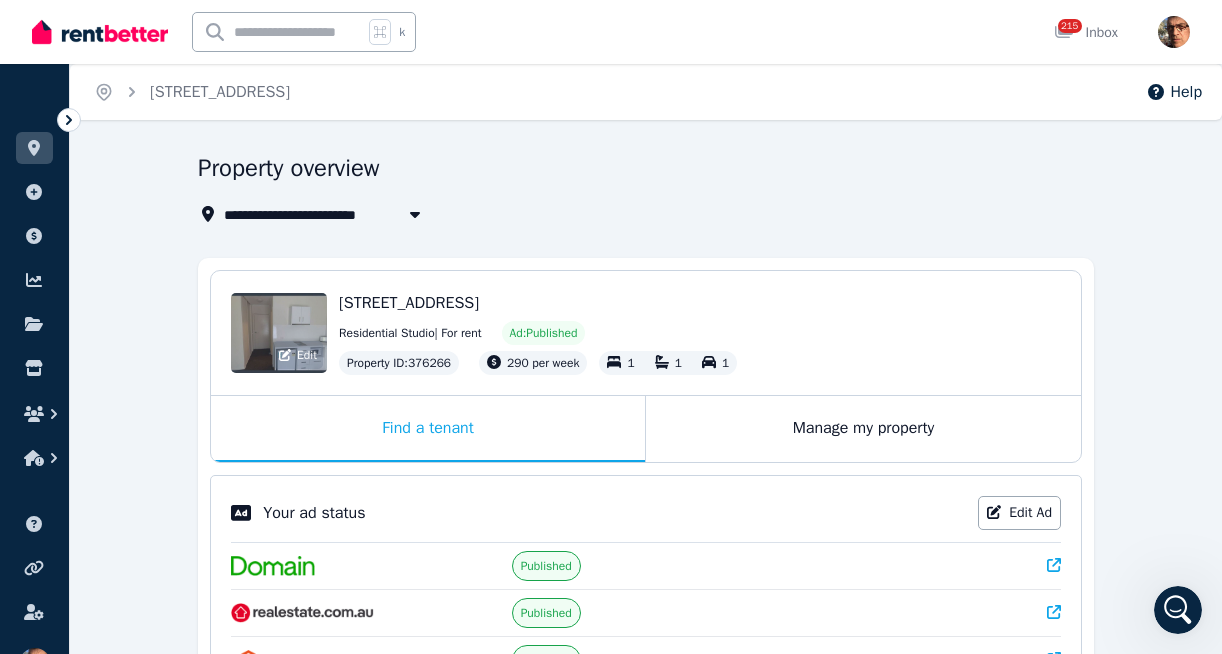 click on "Edit" at bounding box center [279, 333] 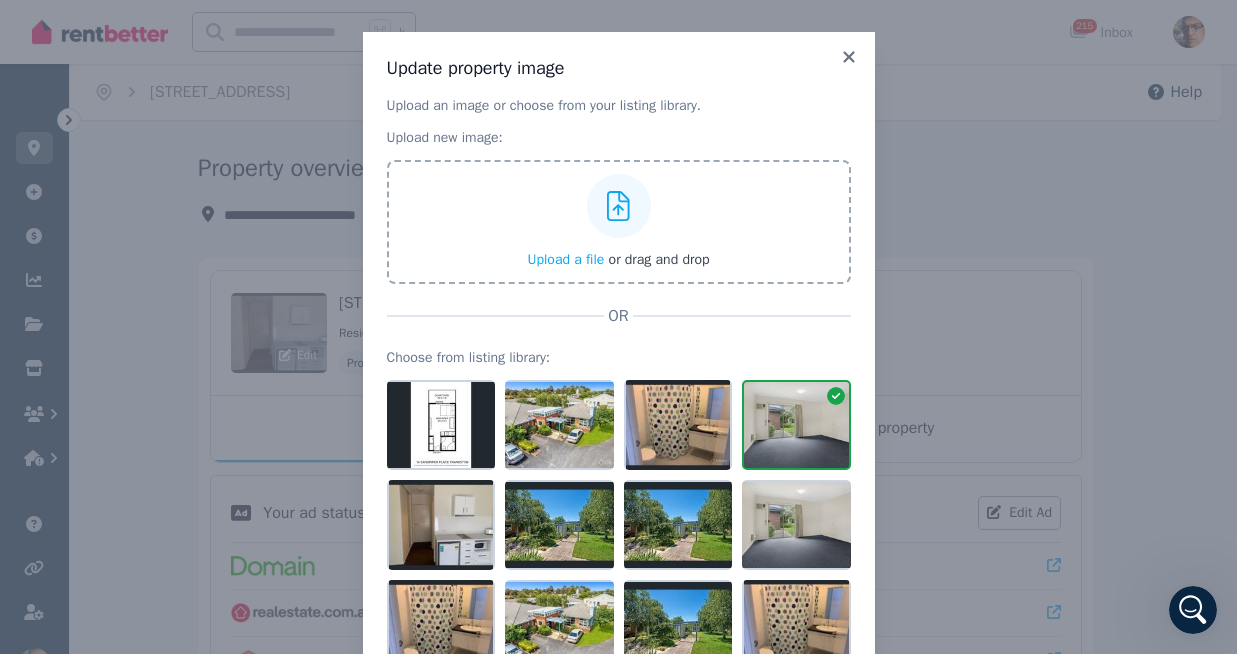 scroll, scrollTop: 102, scrollLeft: 0, axis: vertical 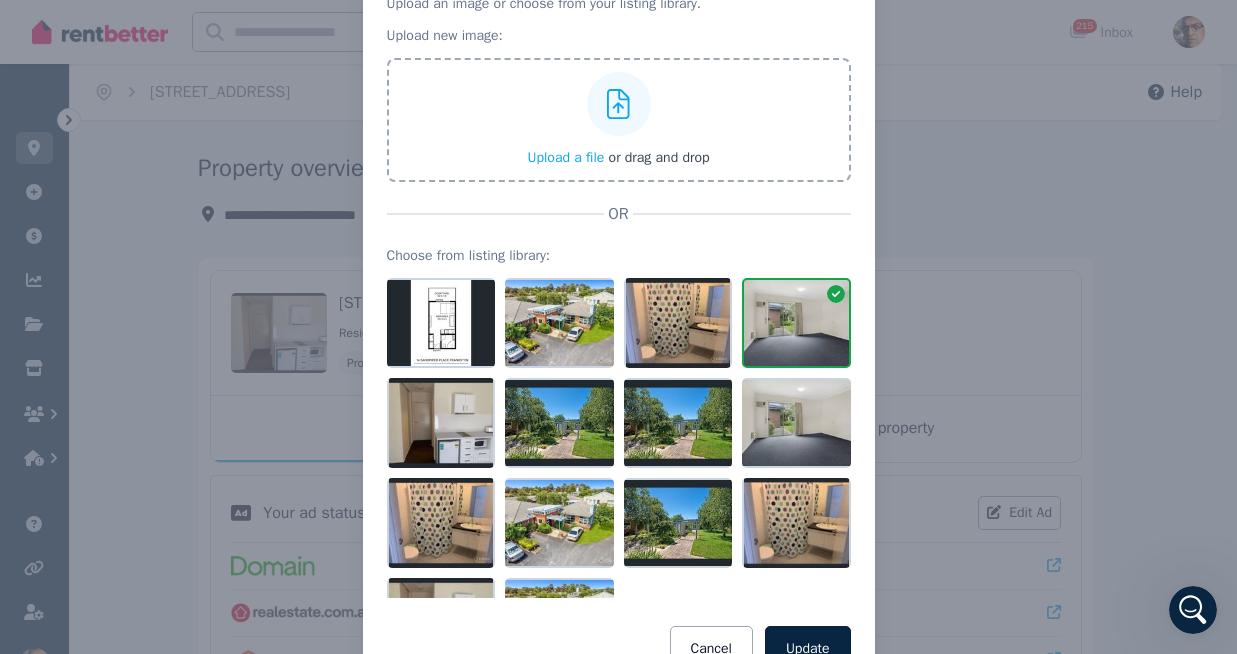 click on "Update property image Upload an image or choose from your listing library. Upload new image: Upload a file   or drag and drop OR Choose from listing library: Cancel Update" at bounding box center [618, 313] 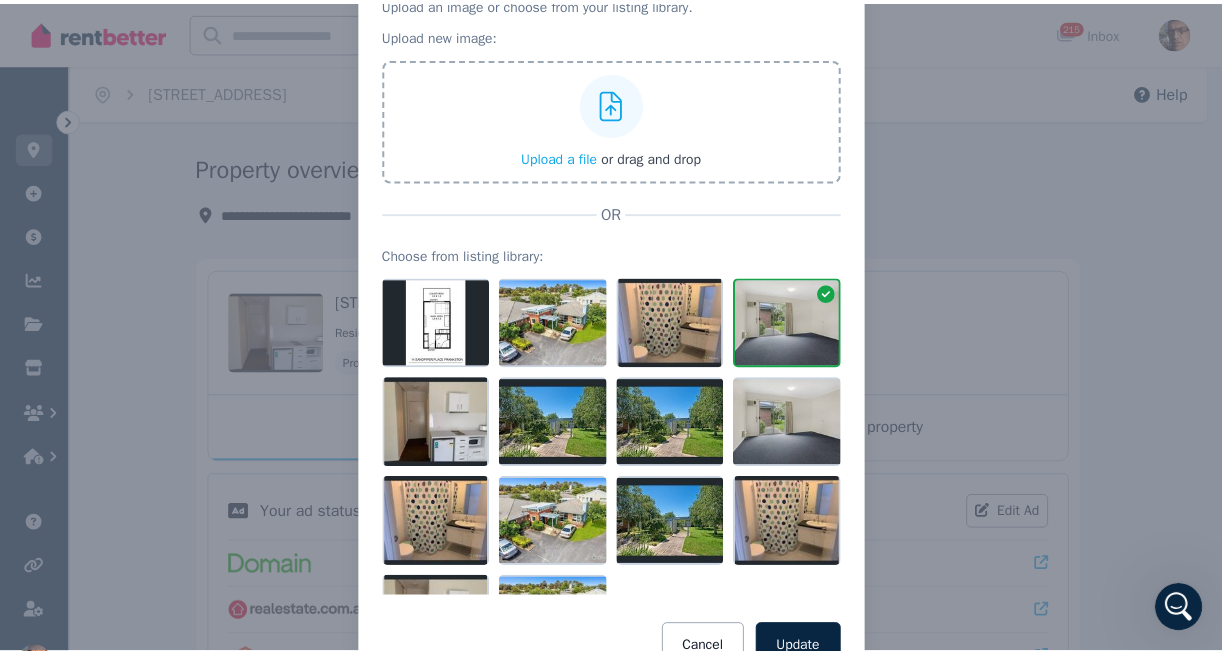 scroll, scrollTop: 0, scrollLeft: 0, axis: both 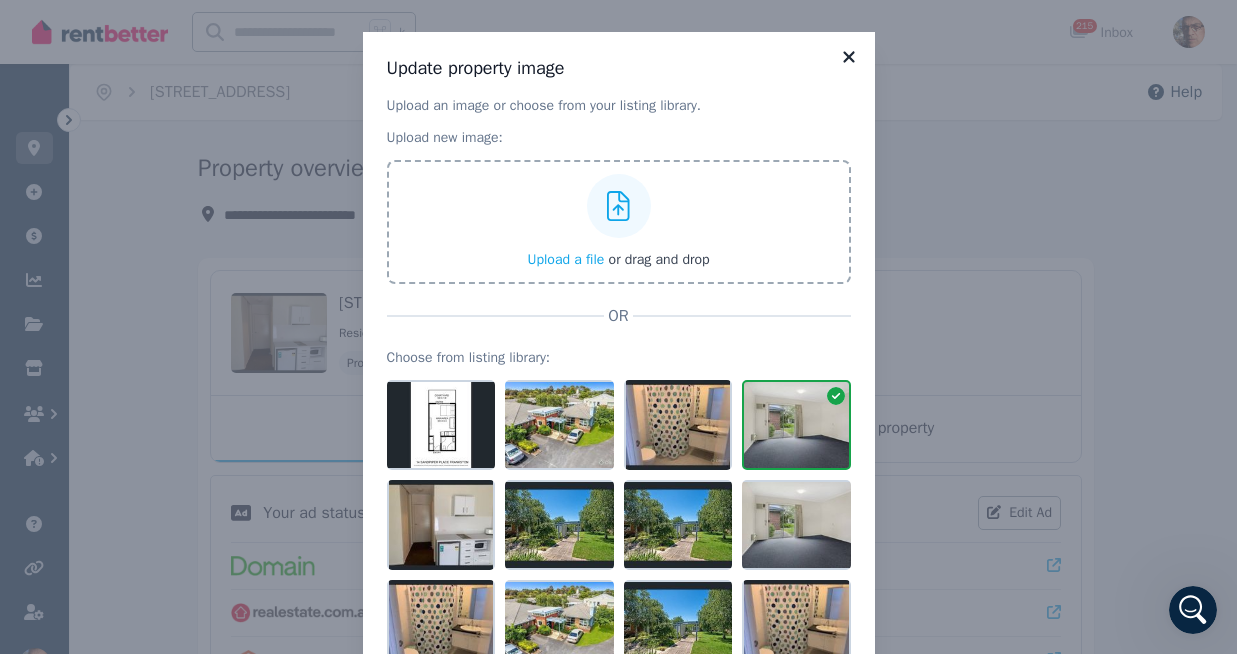 click 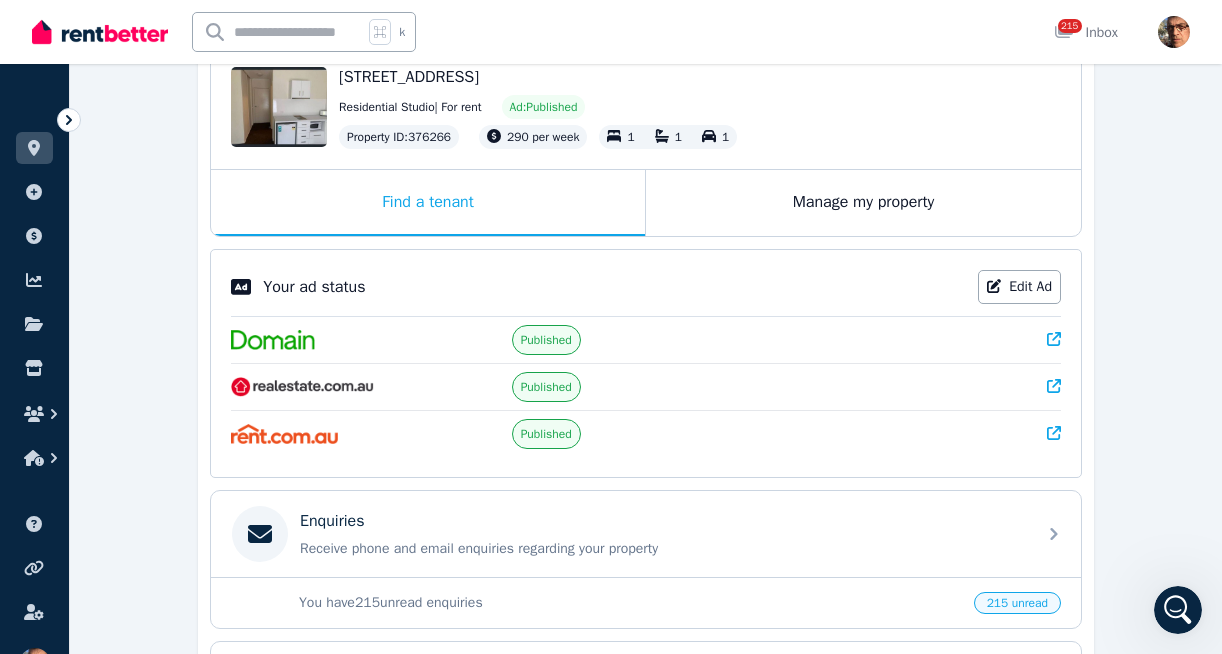 scroll, scrollTop: 0, scrollLeft: 0, axis: both 